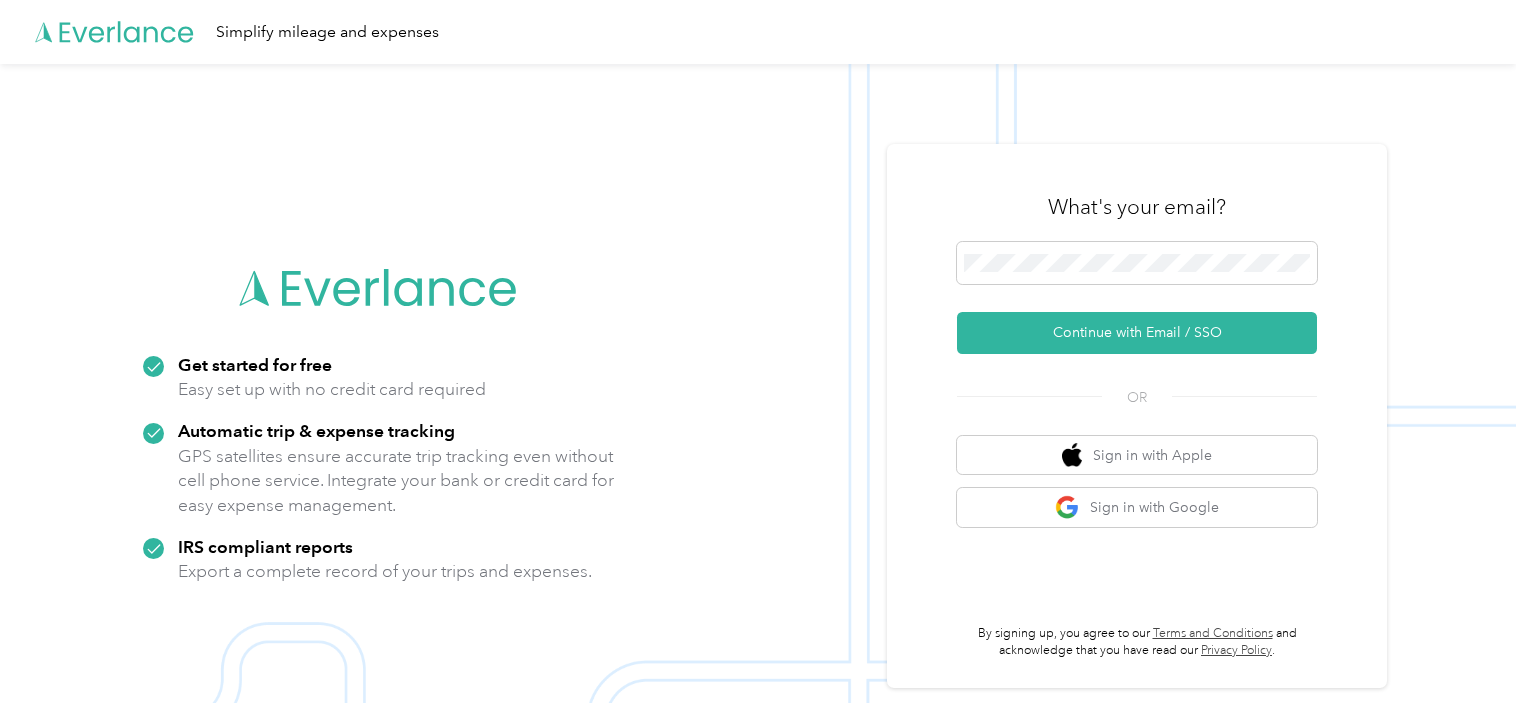 scroll, scrollTop: 0, scrollLeft: 0, axis: both 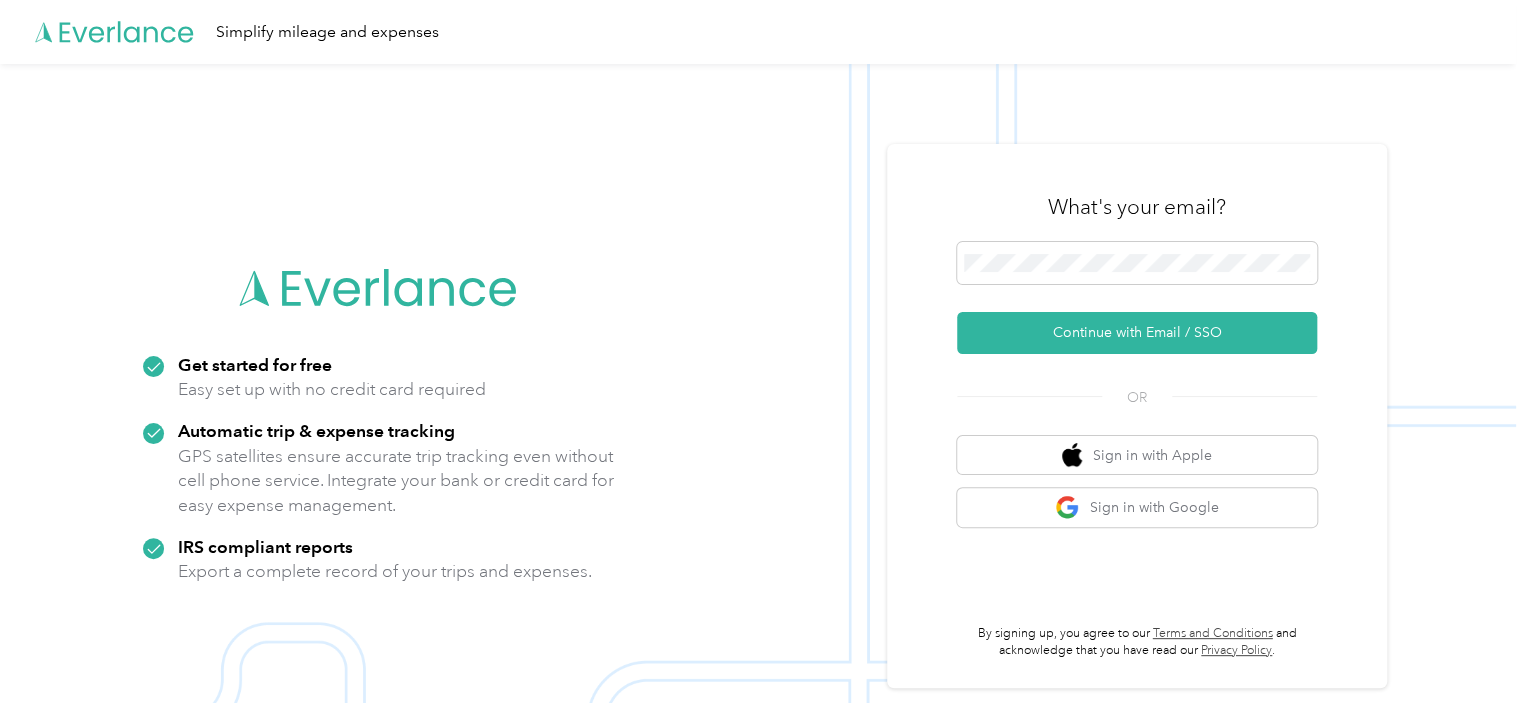 click on "Continue with Email / SSO" at bounding box center [1137, 298] 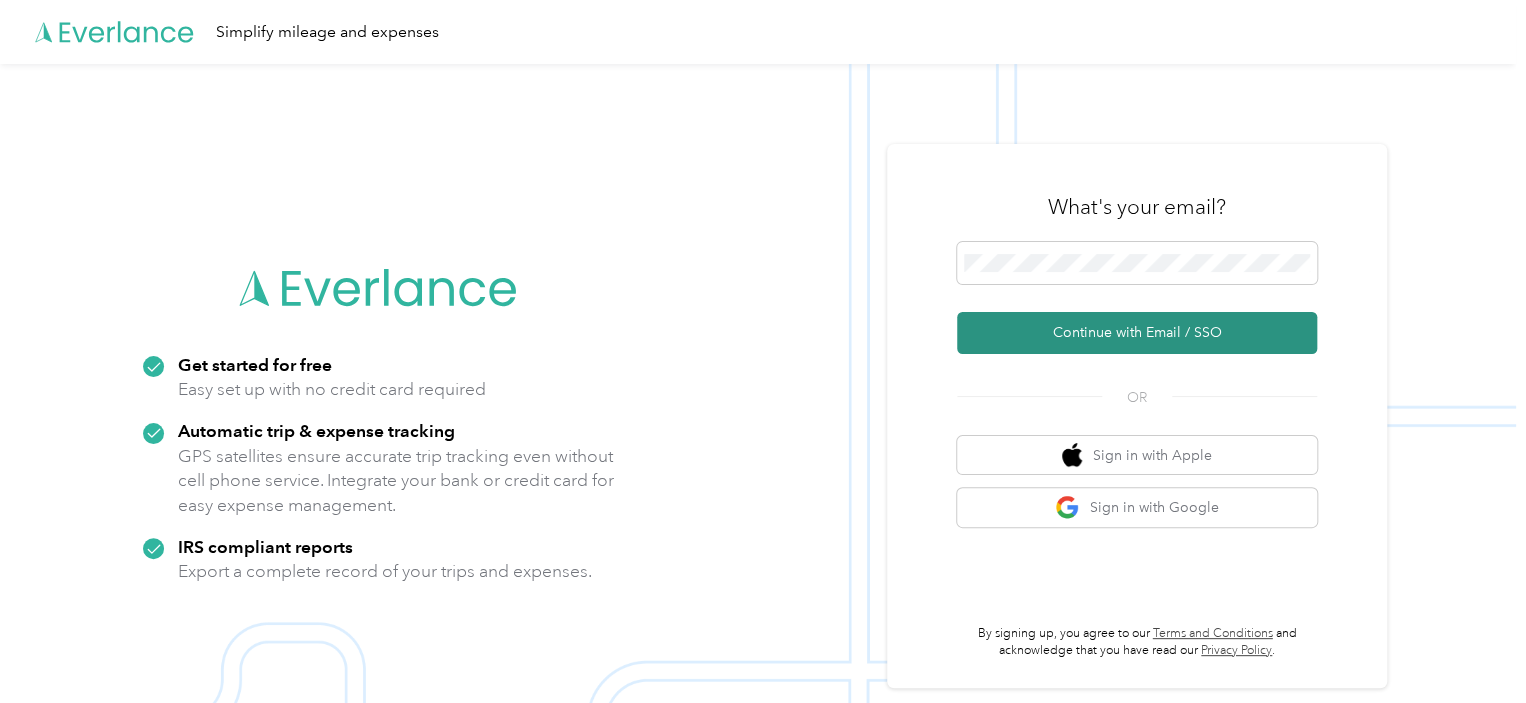 click on "Continue with Email / SSO" at bounding box center (1137, 333) 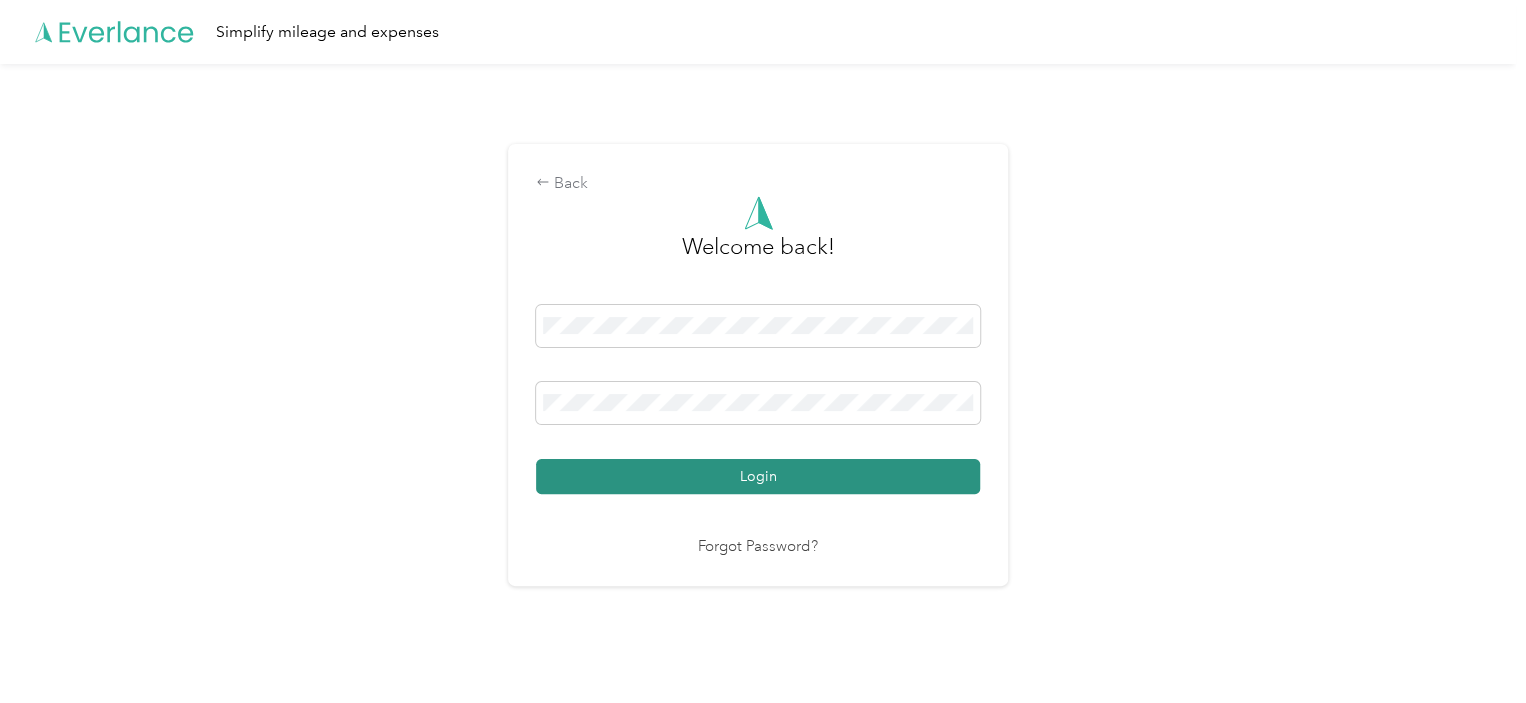 click on "Login" at bounding box center (758, 476) 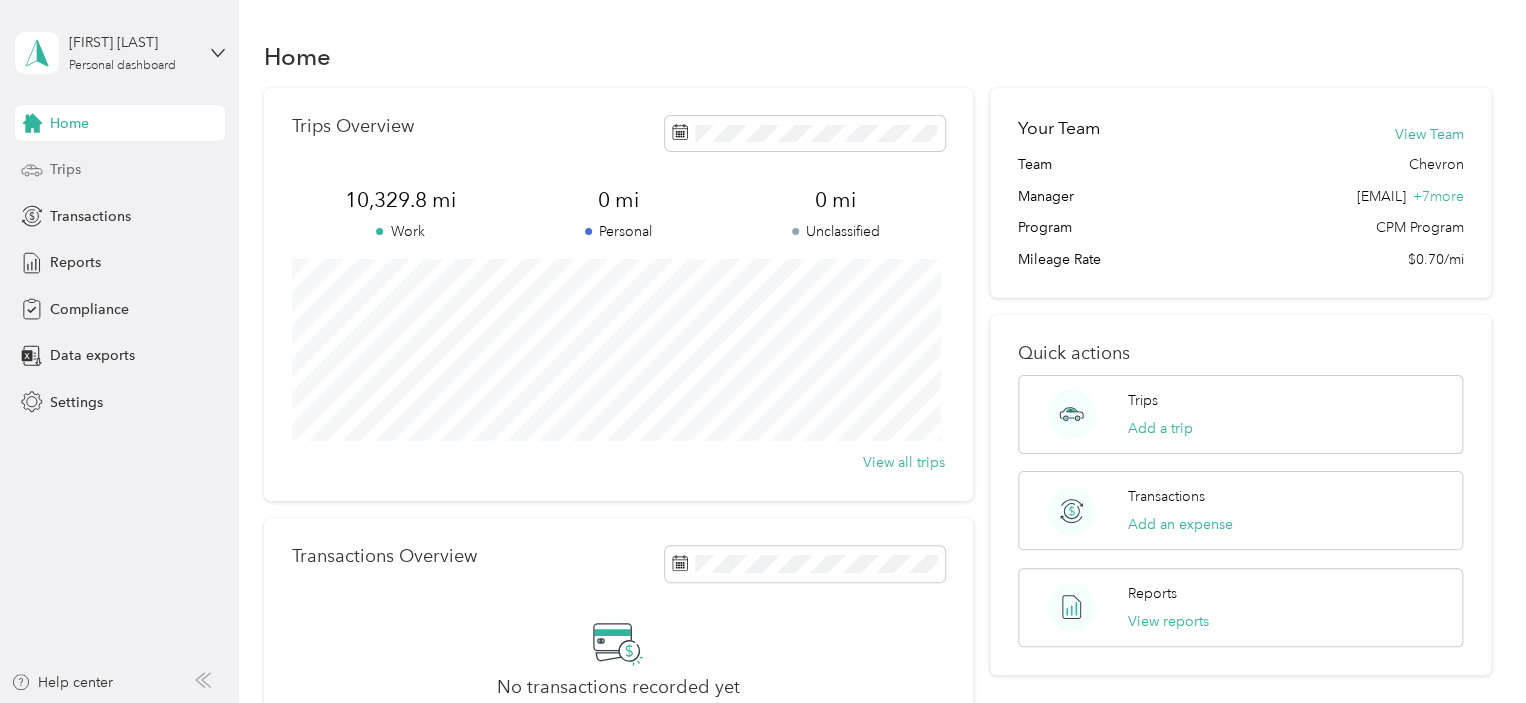 click on "Trips" at bounding box center [65, 169] 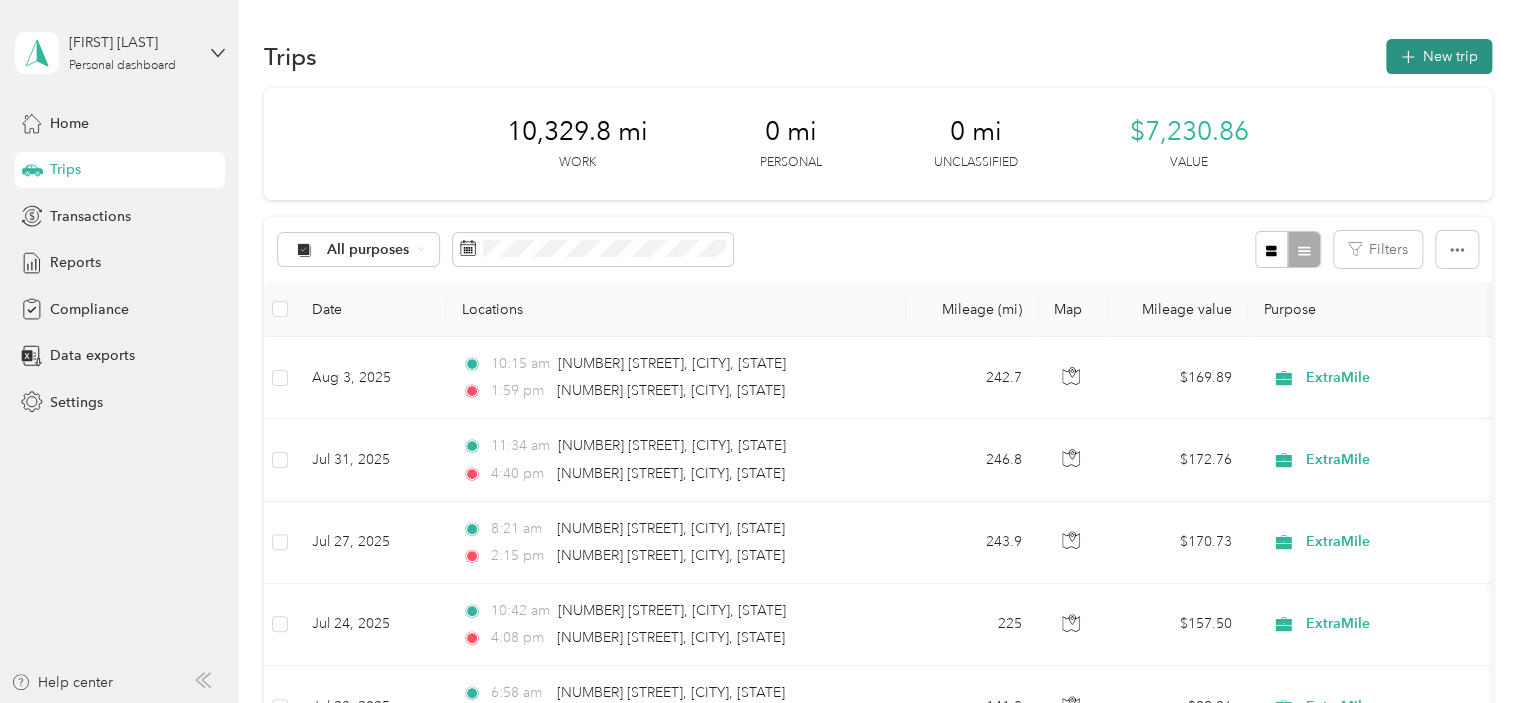 click on "New trip" at bounding box center [1439, 56] 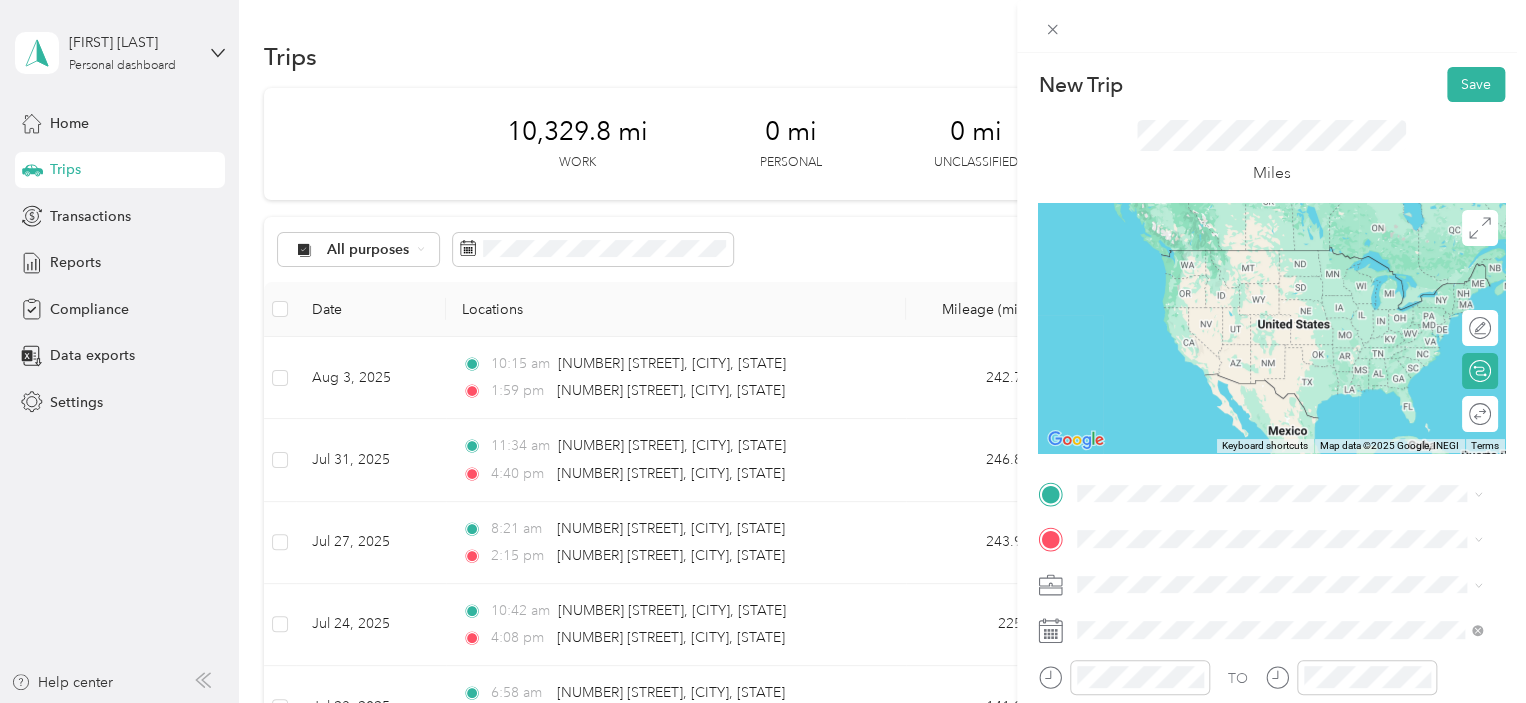 click on "[NUMBER] [STREET]
[CITY], [STATE] [POSTAL_CODE], [COUNTRY]" at bounding box center [1259, 248] 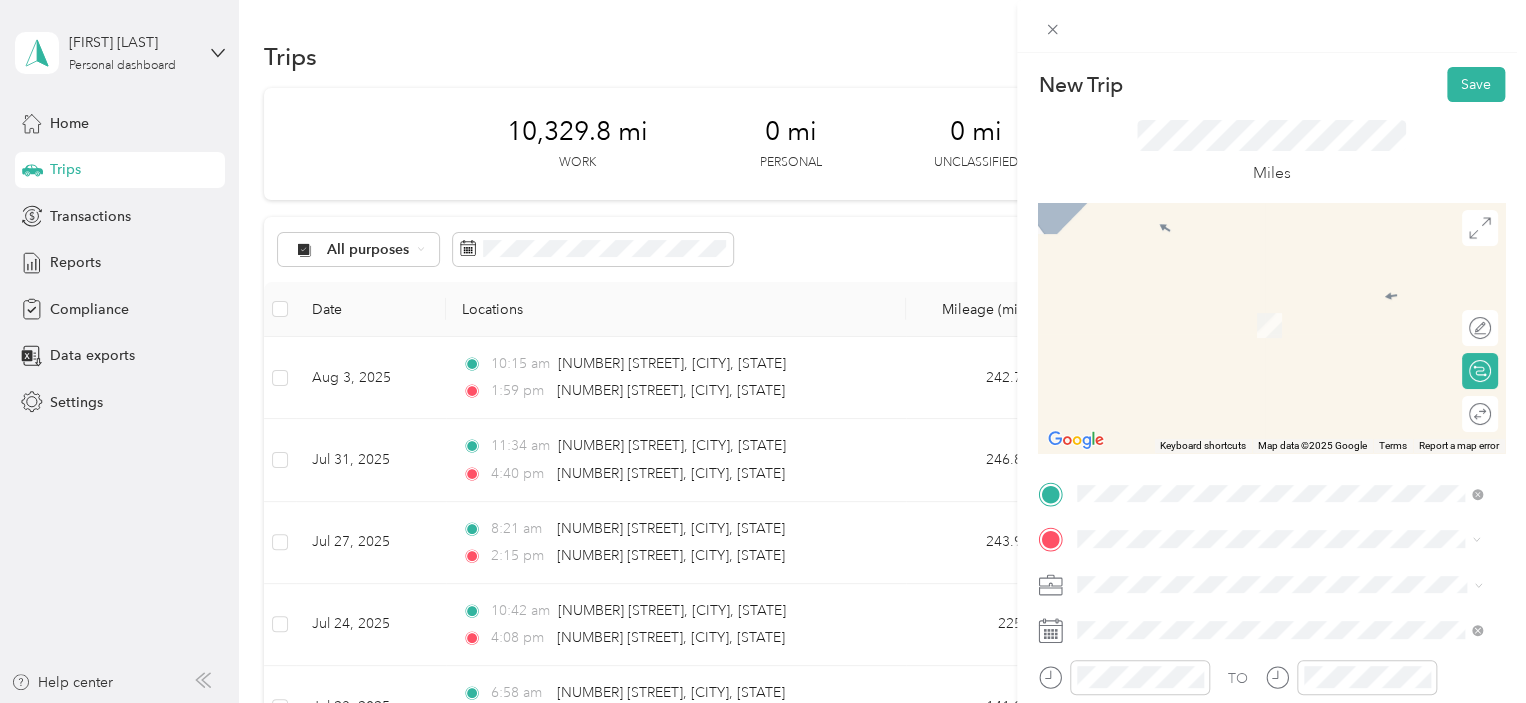 click on "[NUMBER] [STREET]
[CITY], [STATE] [POSTAL_CODE], [COUNTRY]" at bounding box center (1259, 325) 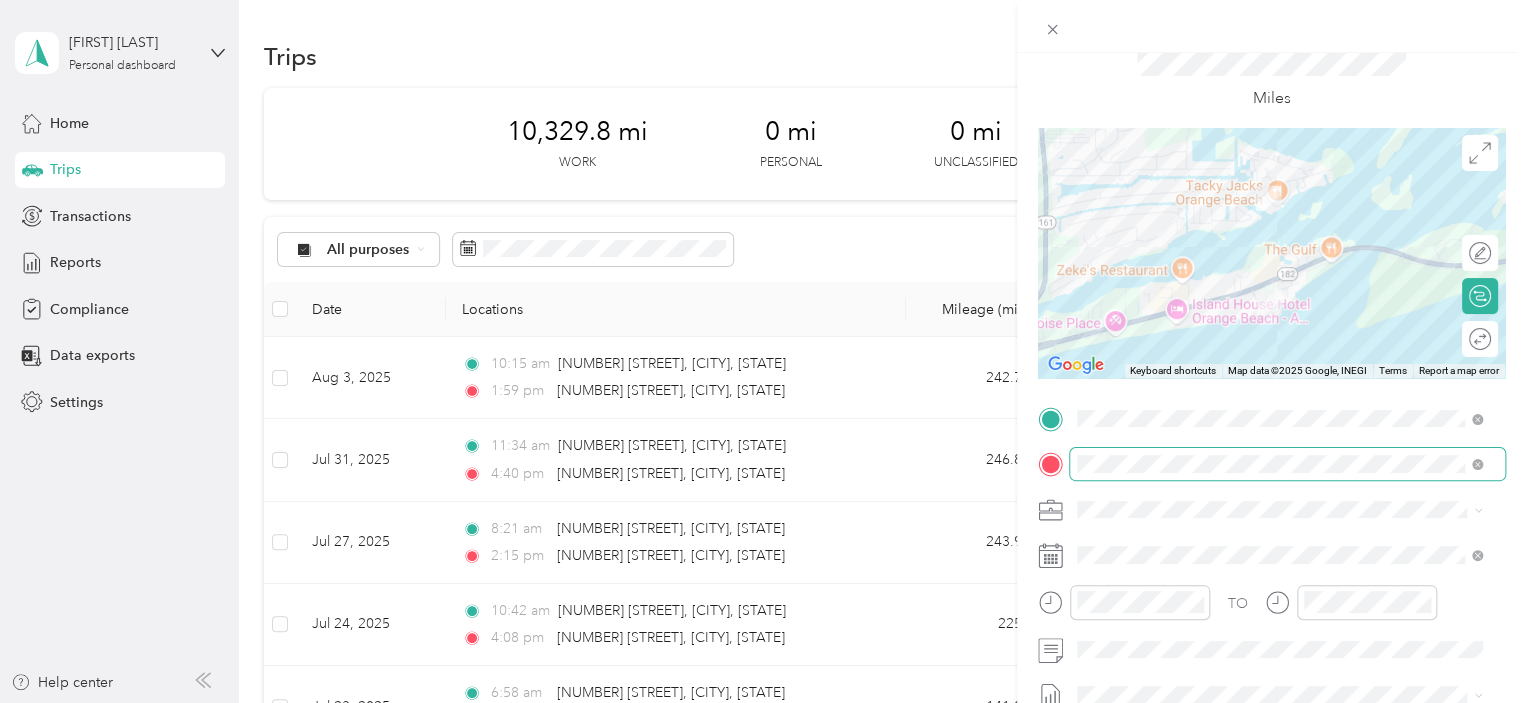 scroll, scrollTop: 76, scrollLeft: 0, axis: vertical 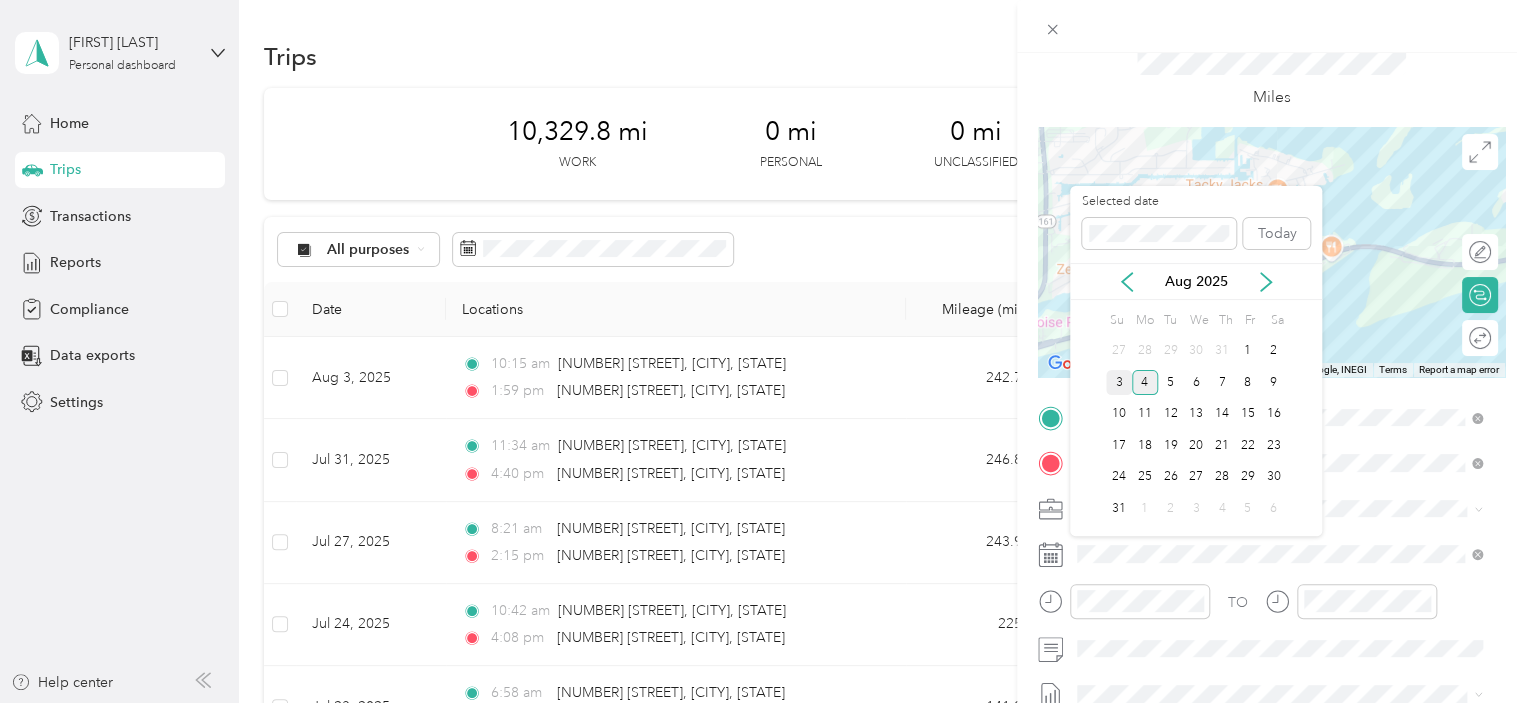 click on "3" at bounding box center (1119, 382) 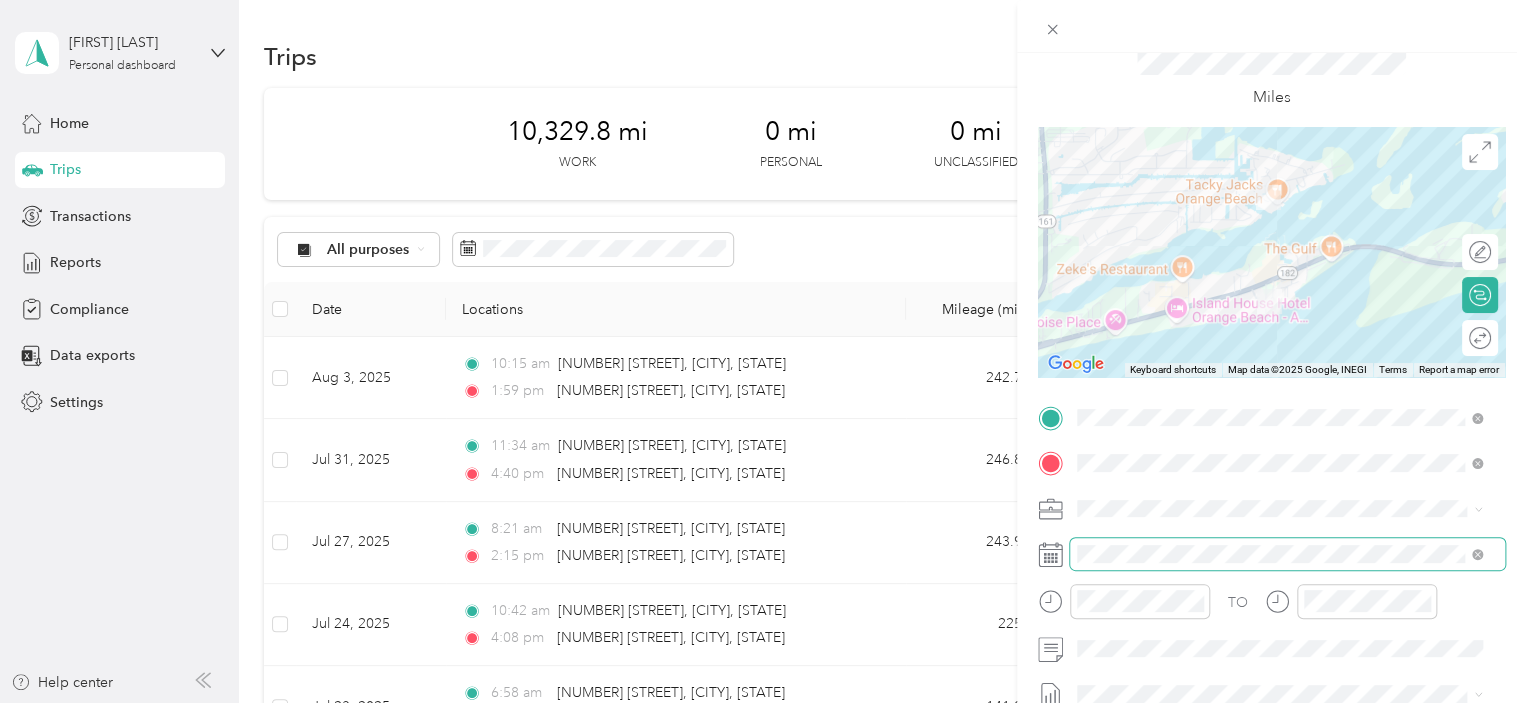 scroll, scrollTop: 164, scrollLeft: 0, axis: vertical 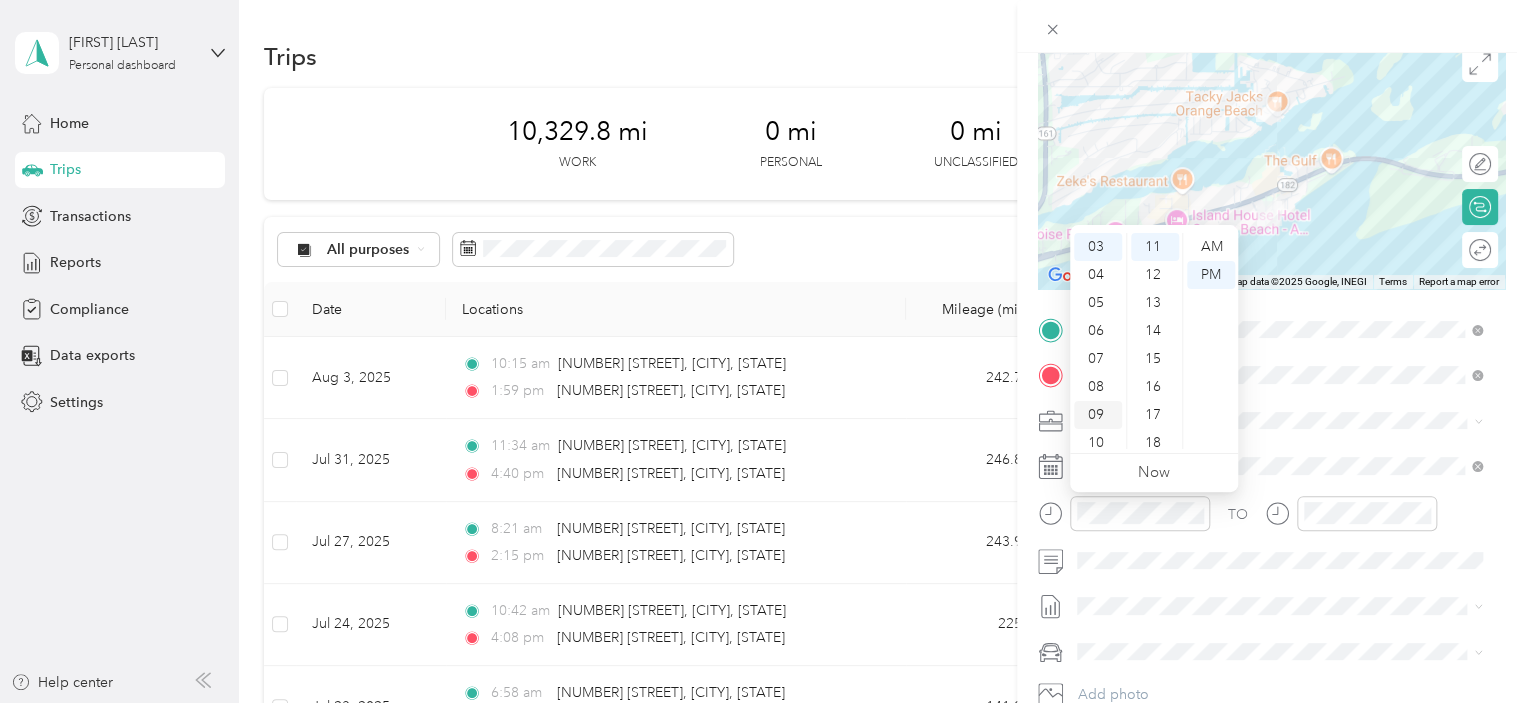 click on "09" at bounding box center [1098, 415] 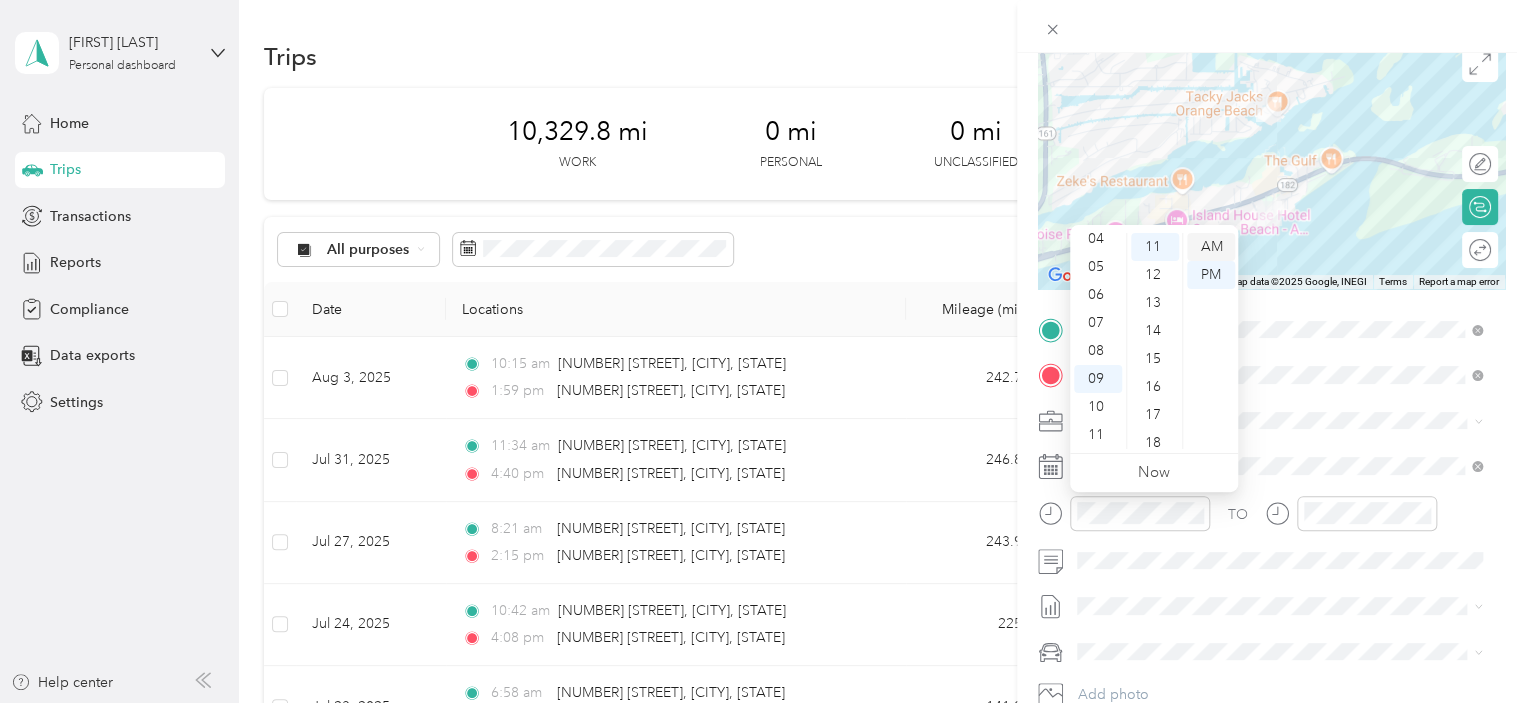 click on "AM" at bounding box center (1211, 247) 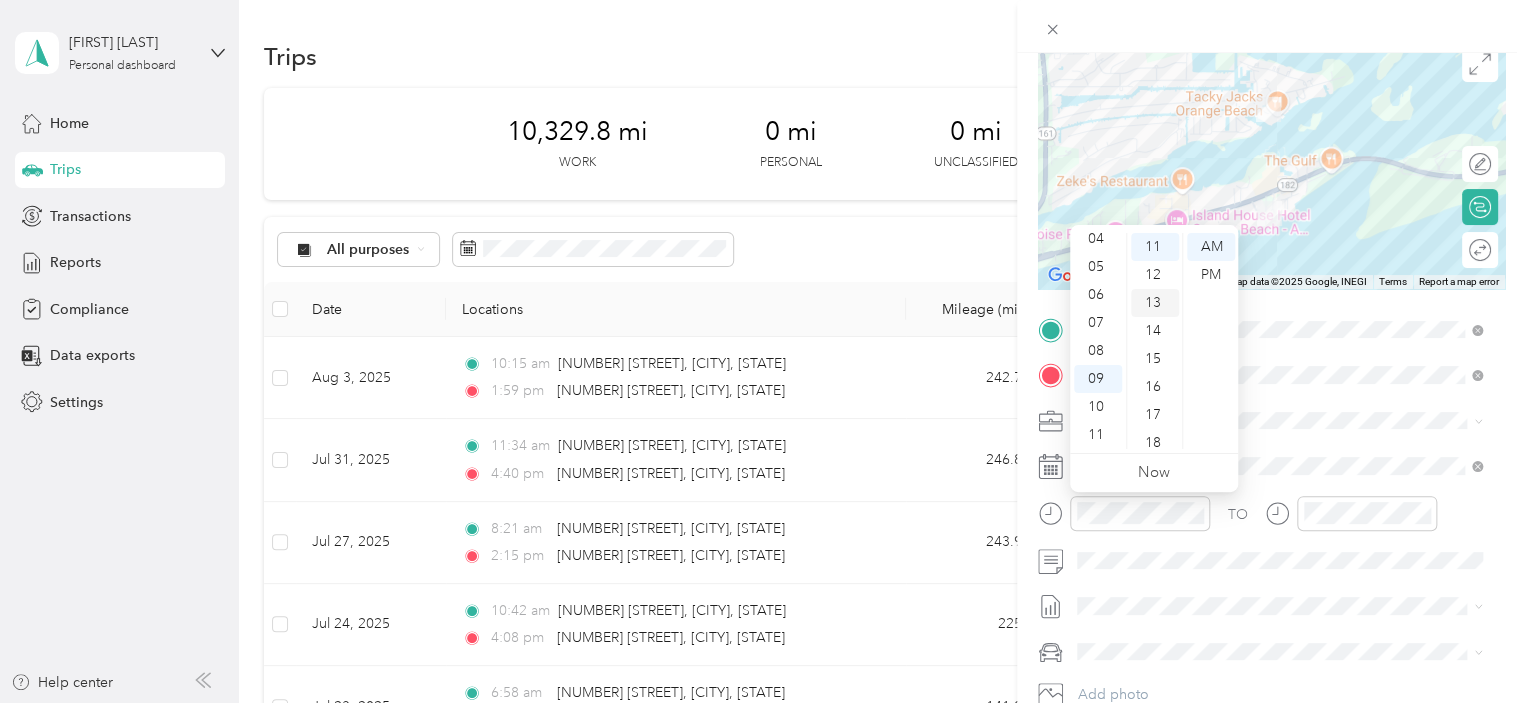 scroll, scrollTop: 0, scrollLeft: 0, axis: both 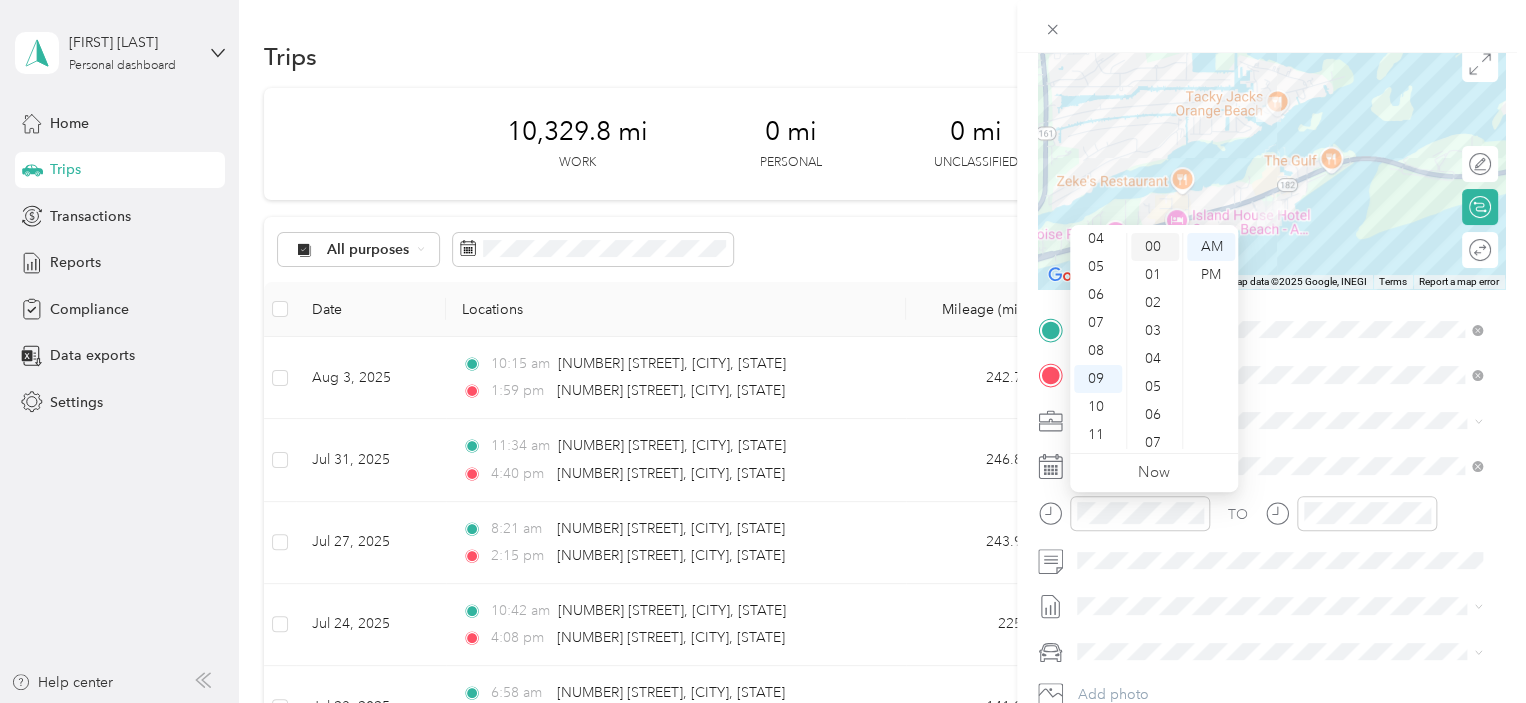 click on "00" at bounding box center [1155, 247] 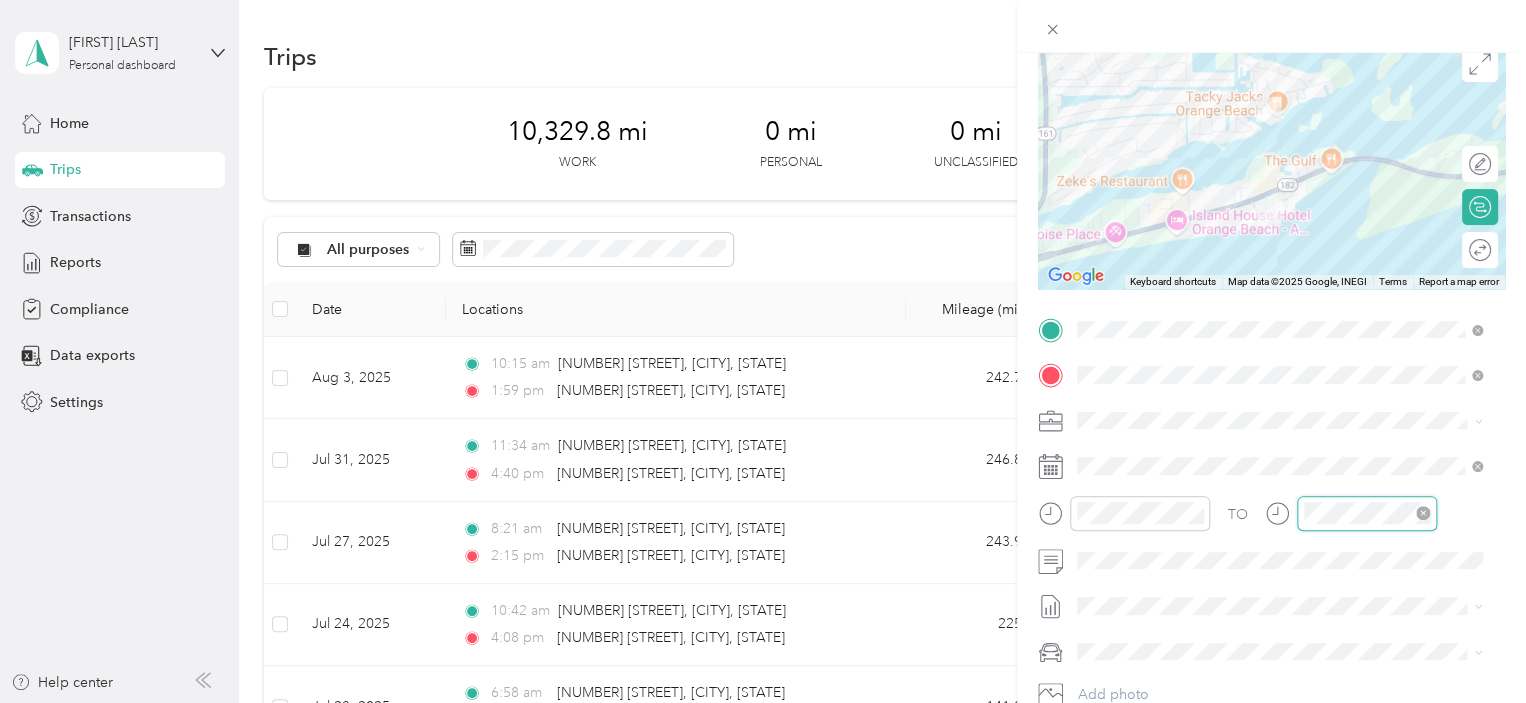 scroll, scrollTop: 84, scrollLeft: 0, axis: vertical 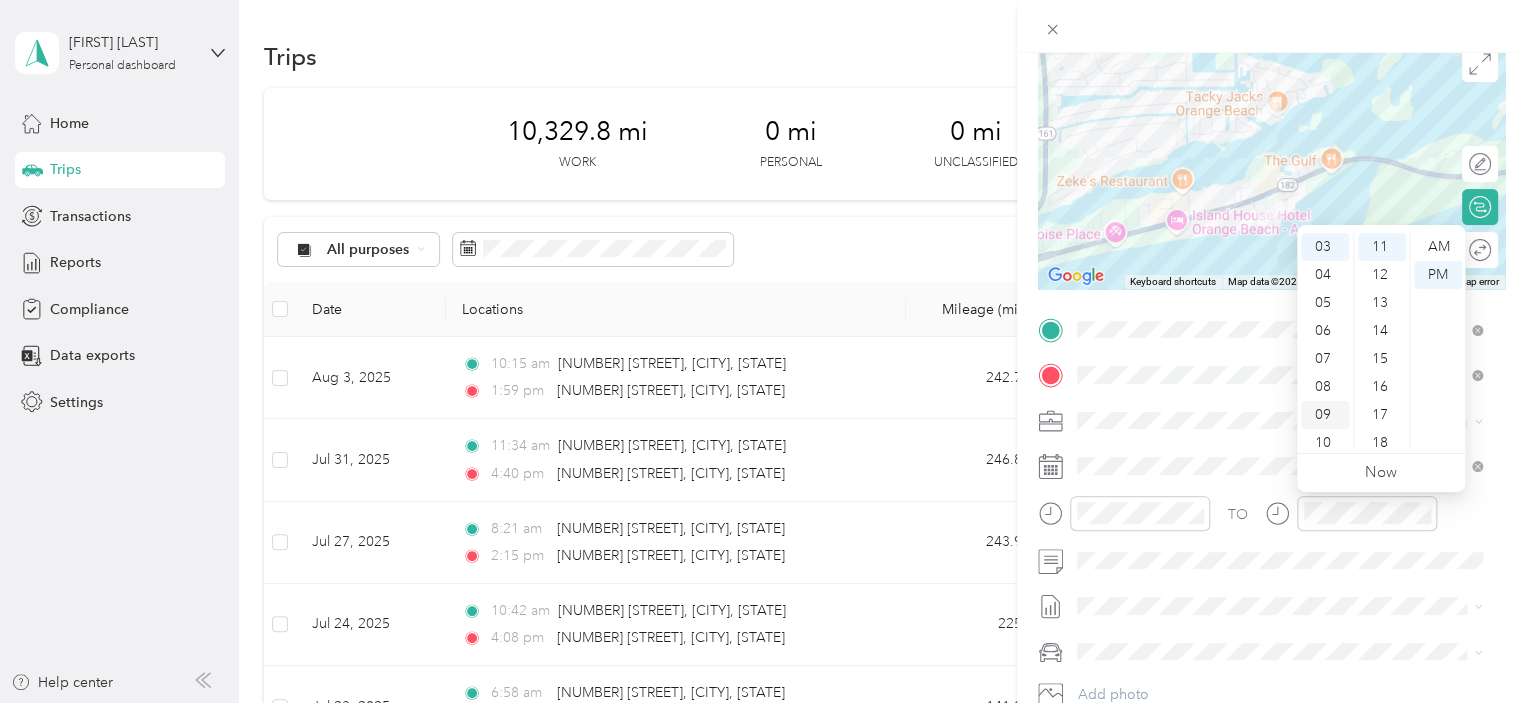 click on "09" at bounding box center [1325, 415] 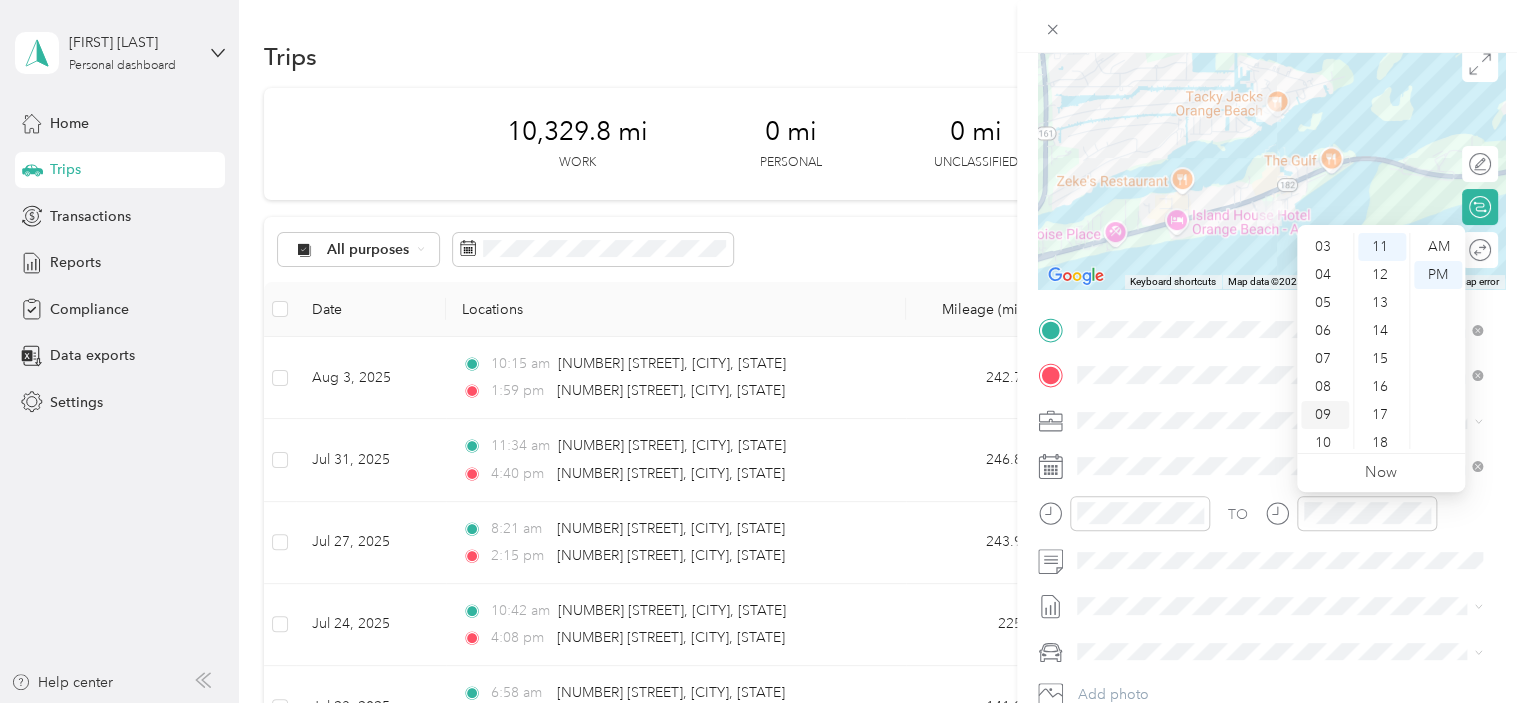 scroll, scrollTop: 120, scrollLeft: 0, axis: vertical 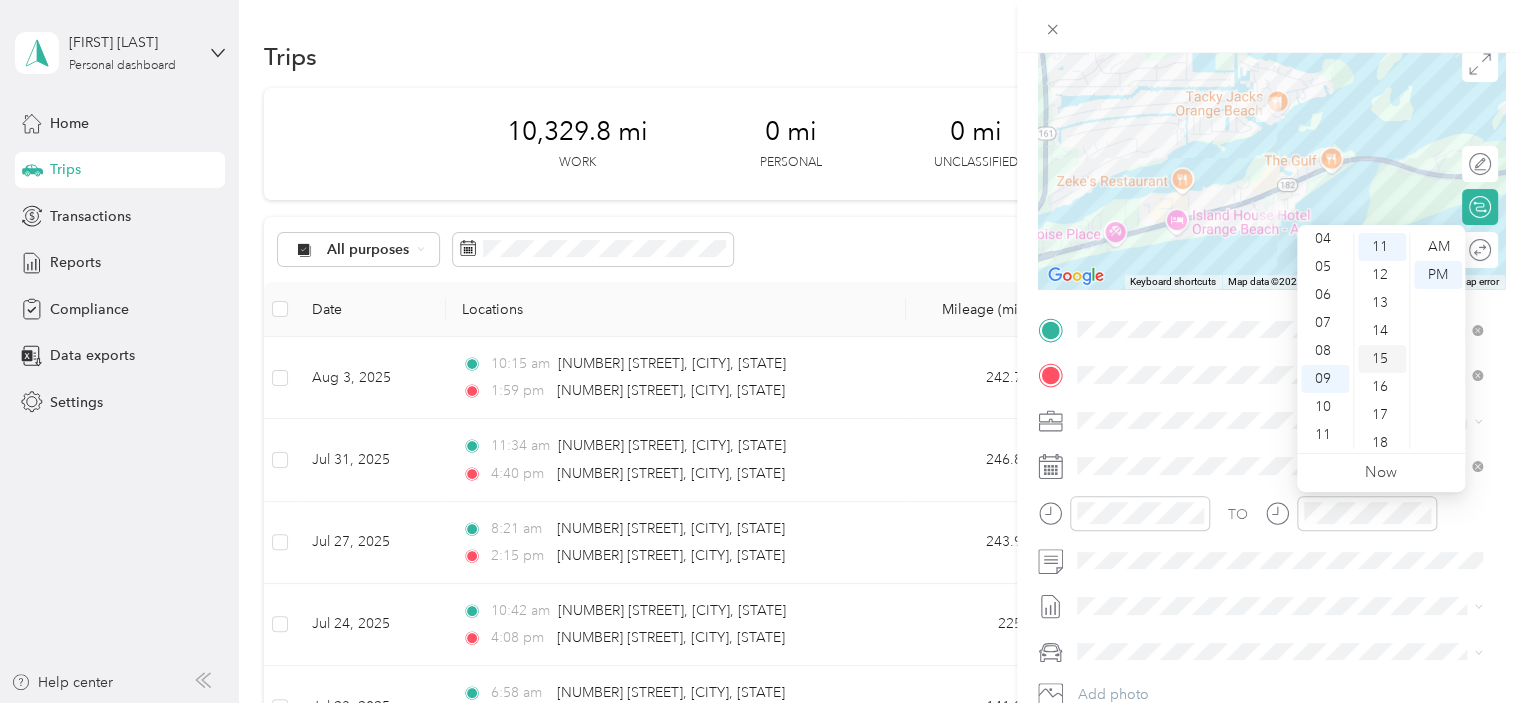 click on "15" at bounding box center [1382, 359] 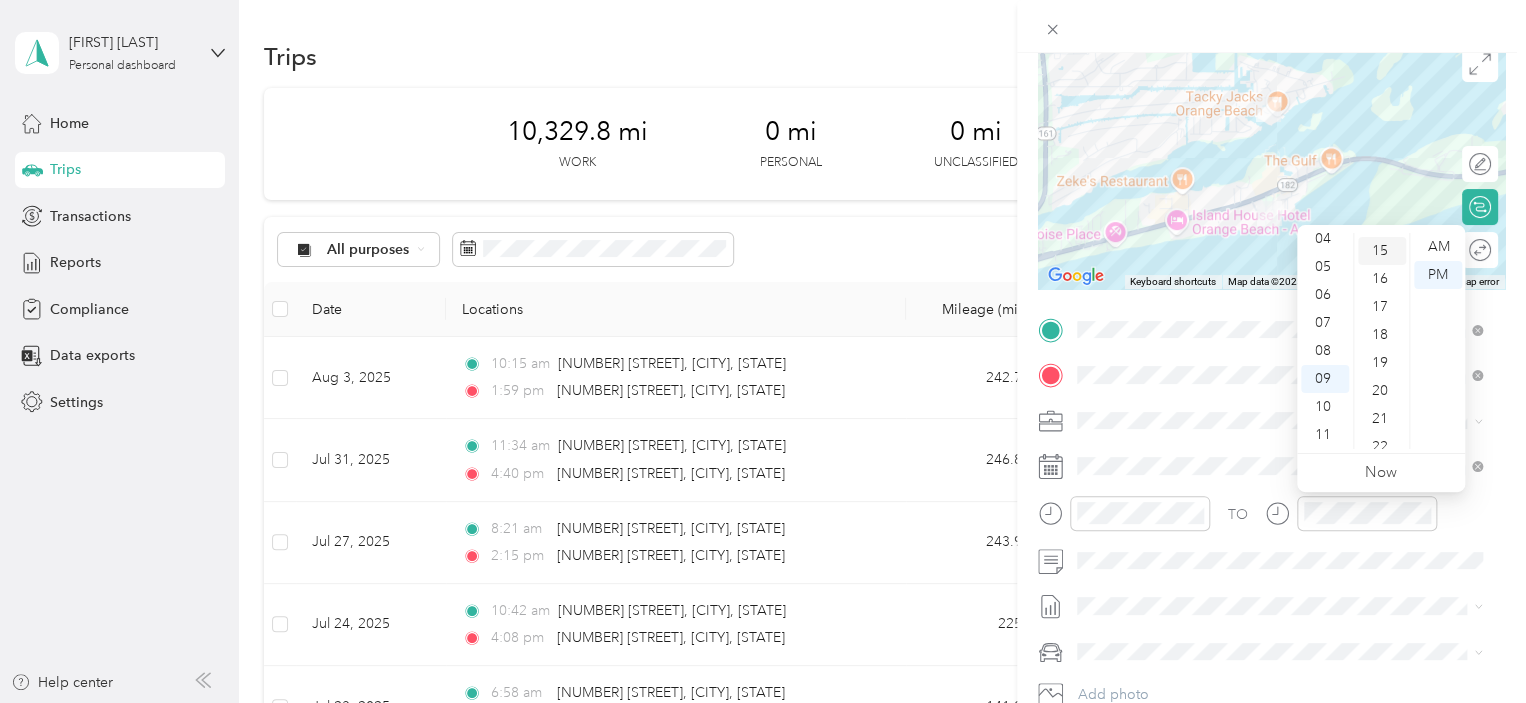 scroll, scrollTop: 420, scrollLeft: 0, axis: vertical 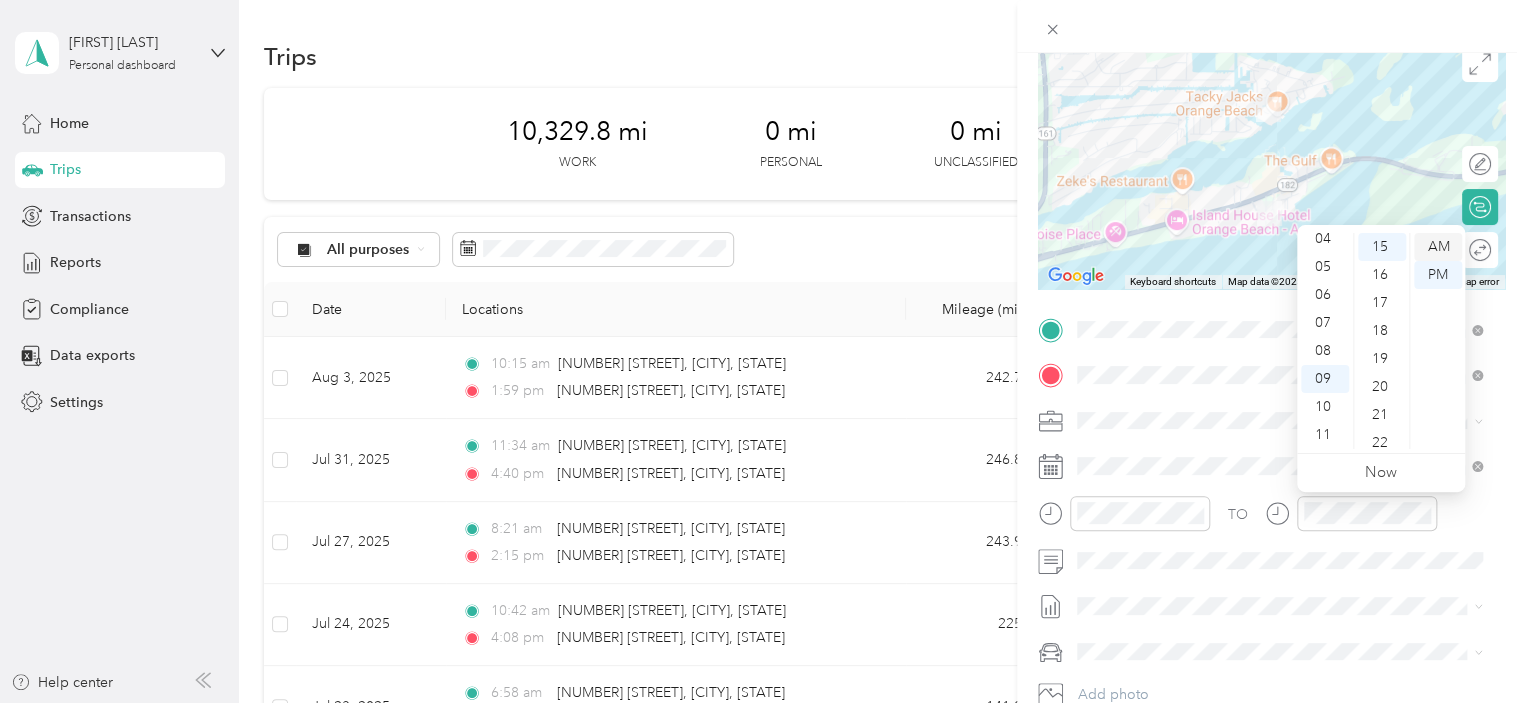 click on "AM" at bounding box center (1438, 247) 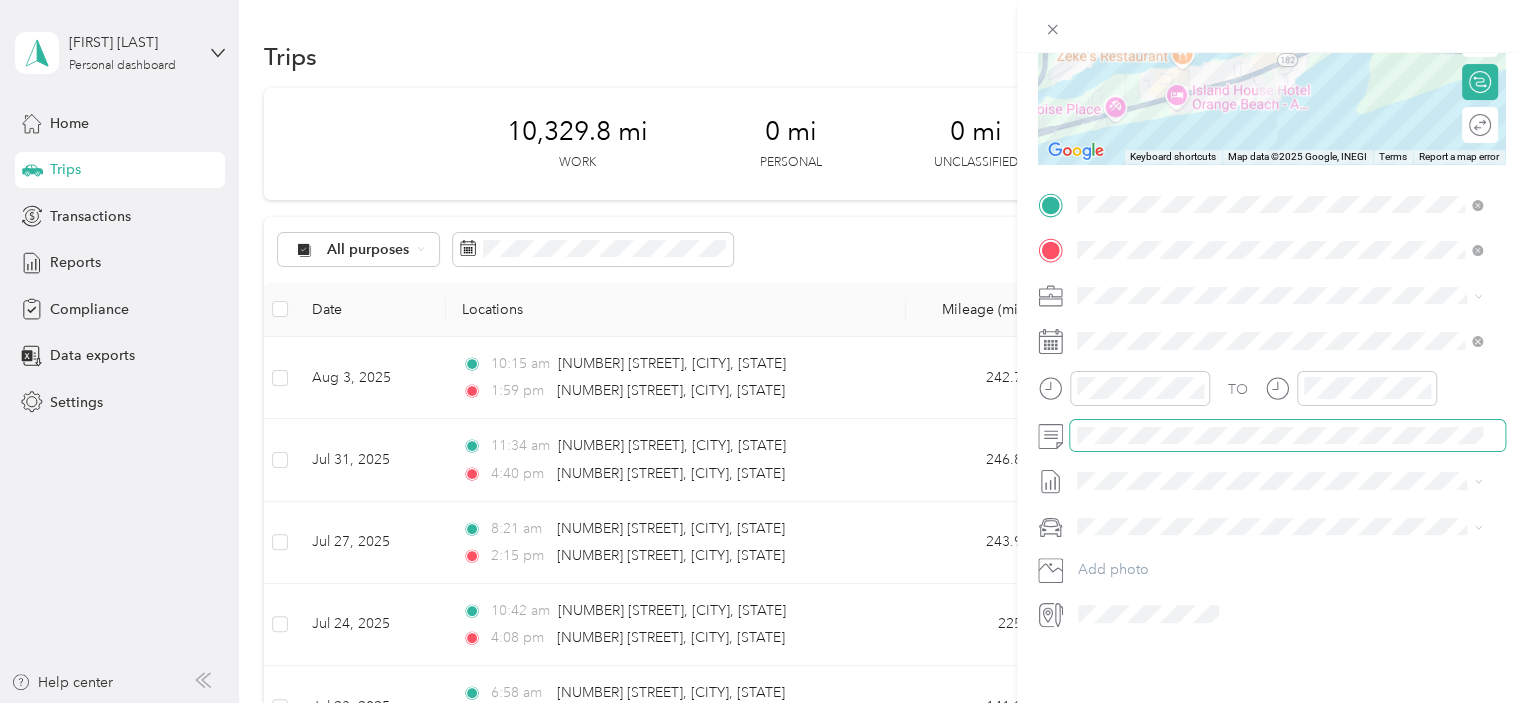scroll, scrollTop: 0, scrollLeft: 0, axis: both 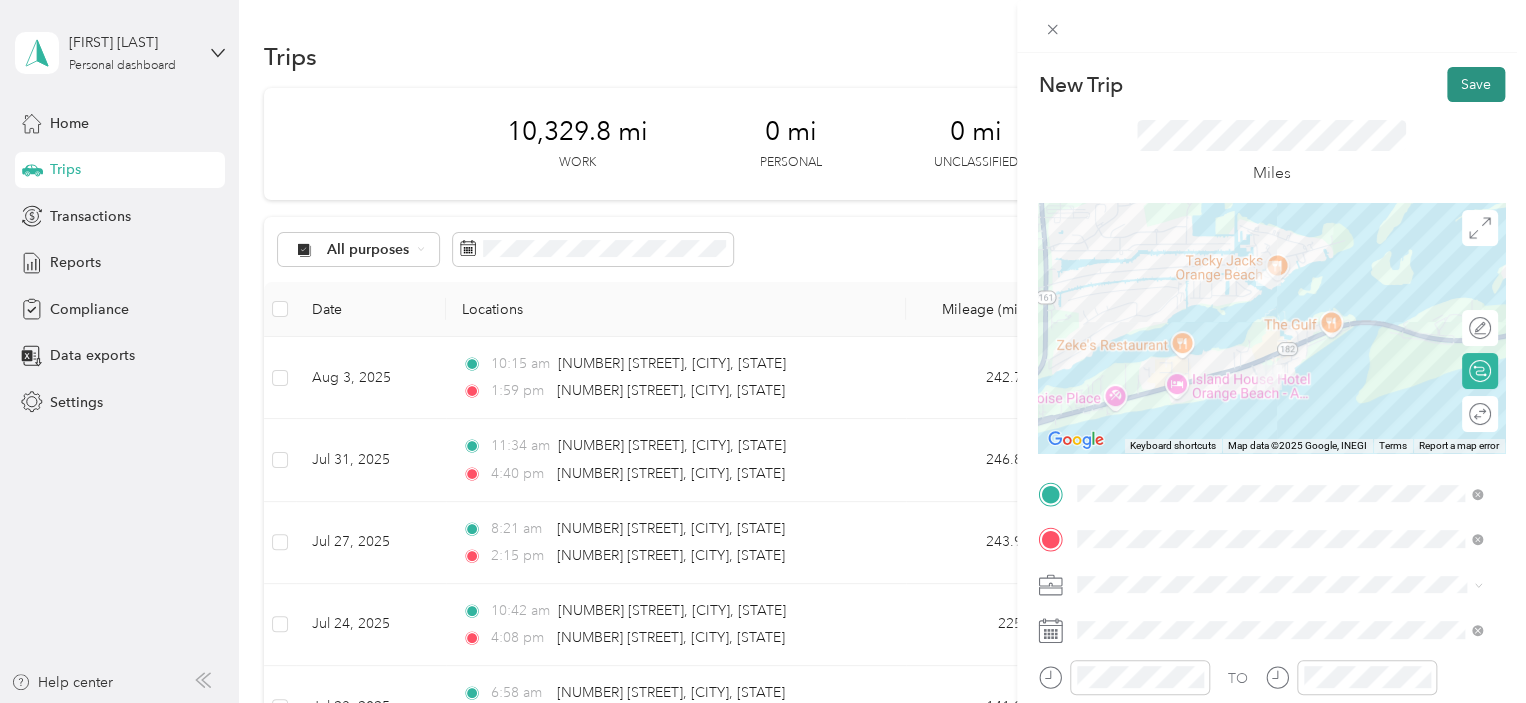 click on "Save" at bounding box center (1476, 84) 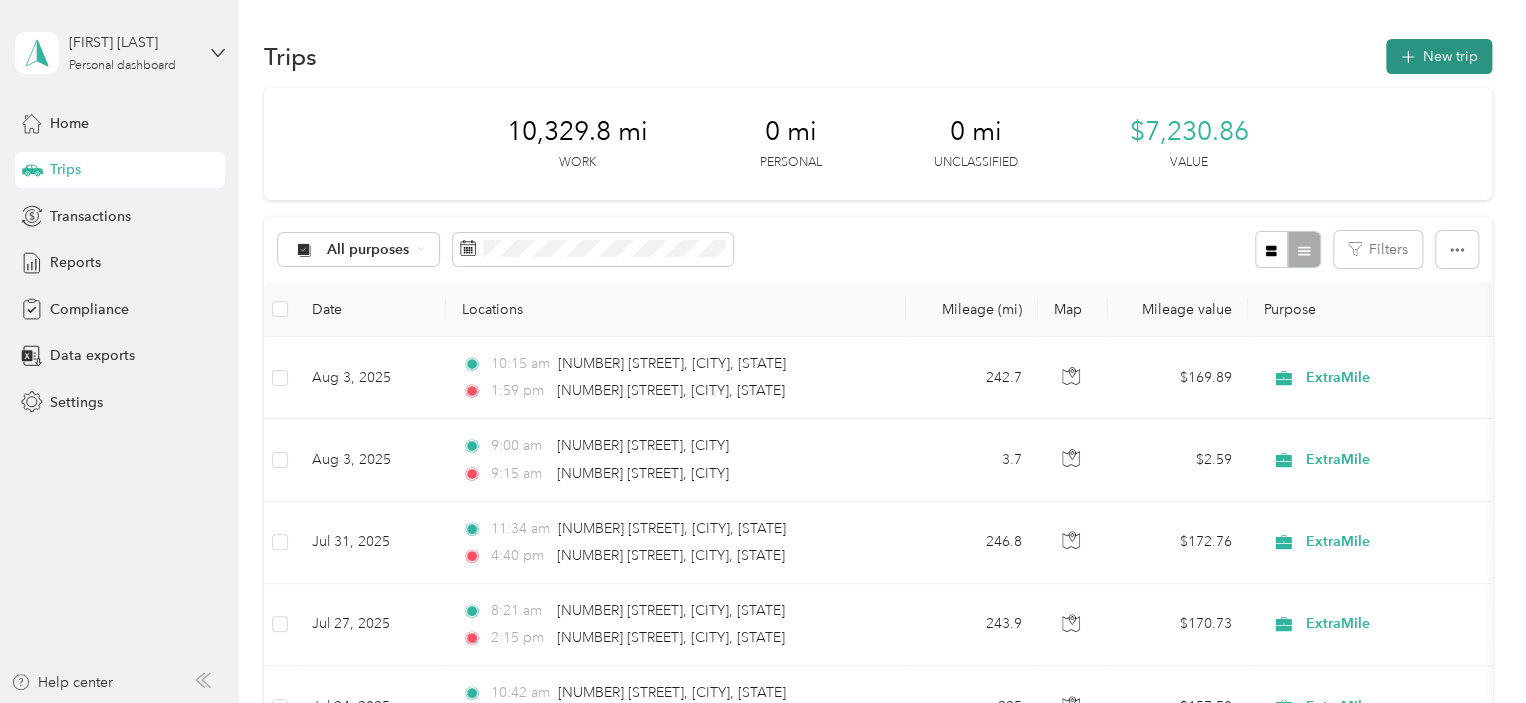click on "New trip" at bounding box center (1439, 56) 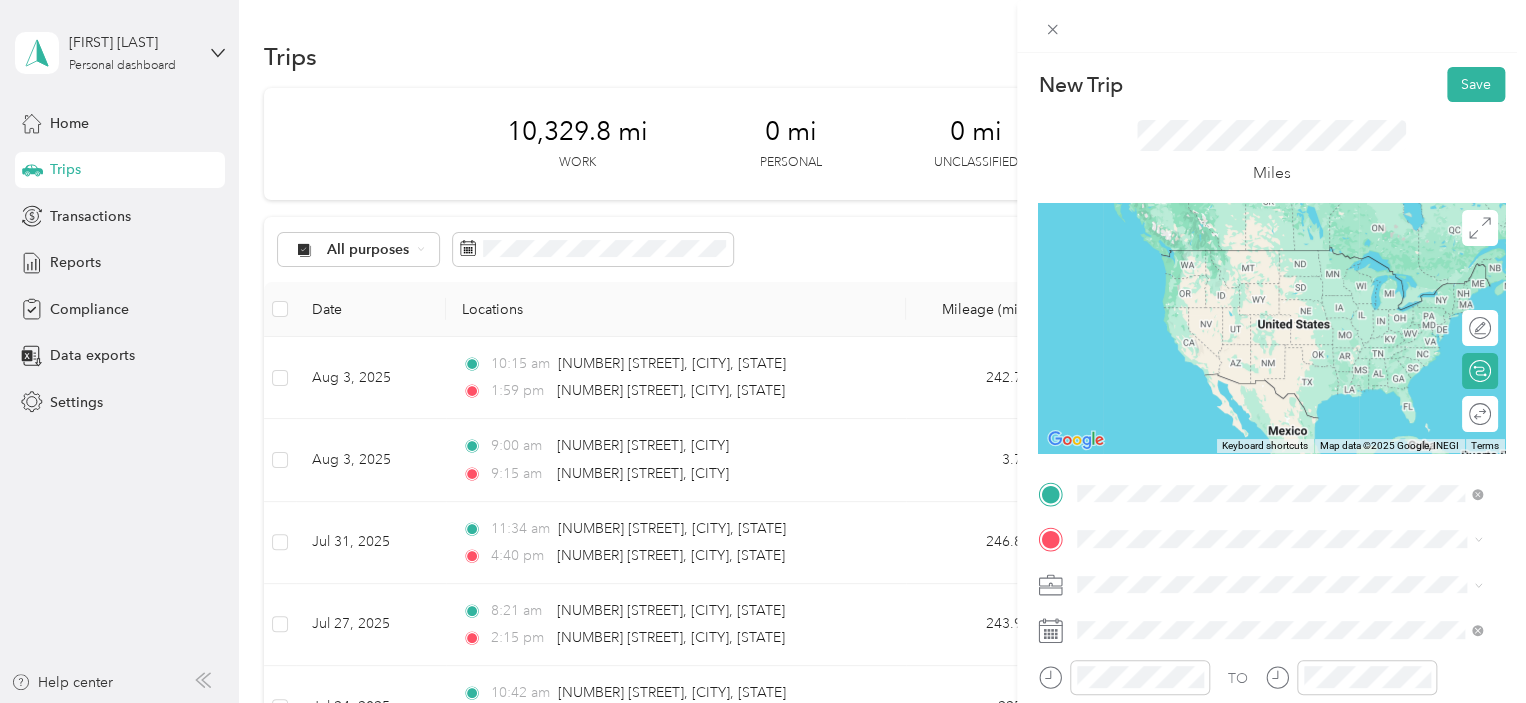 click on "[NUMBER] [STREET]
[CITY], [STATE] [POSTAL_CODE], [COUNTRY]" at bounding box center [1259, 258] 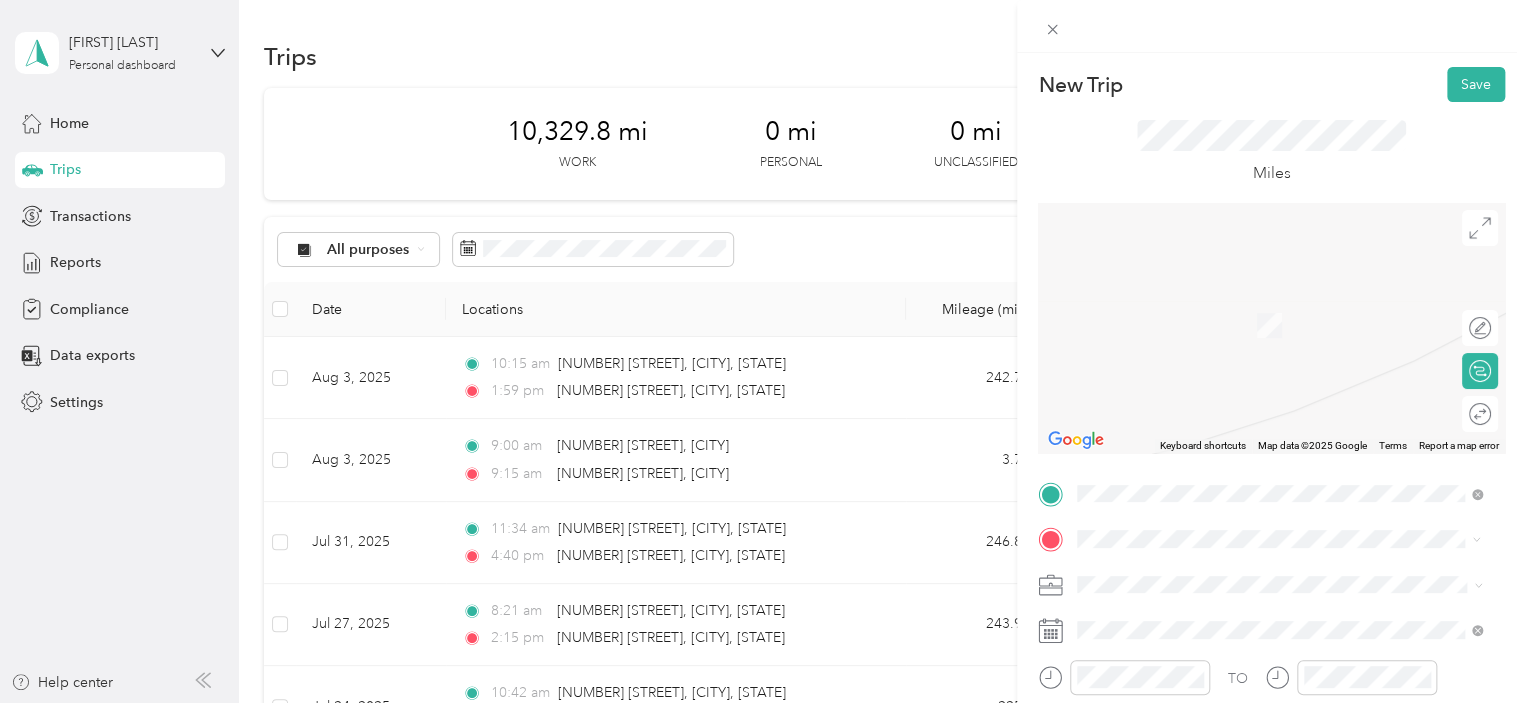 click on "[NUMBER] [STREET]
[CITY], [STATE] [POSTAL_CODE], [COUNTRY]" at bounding box center (1259, 325) 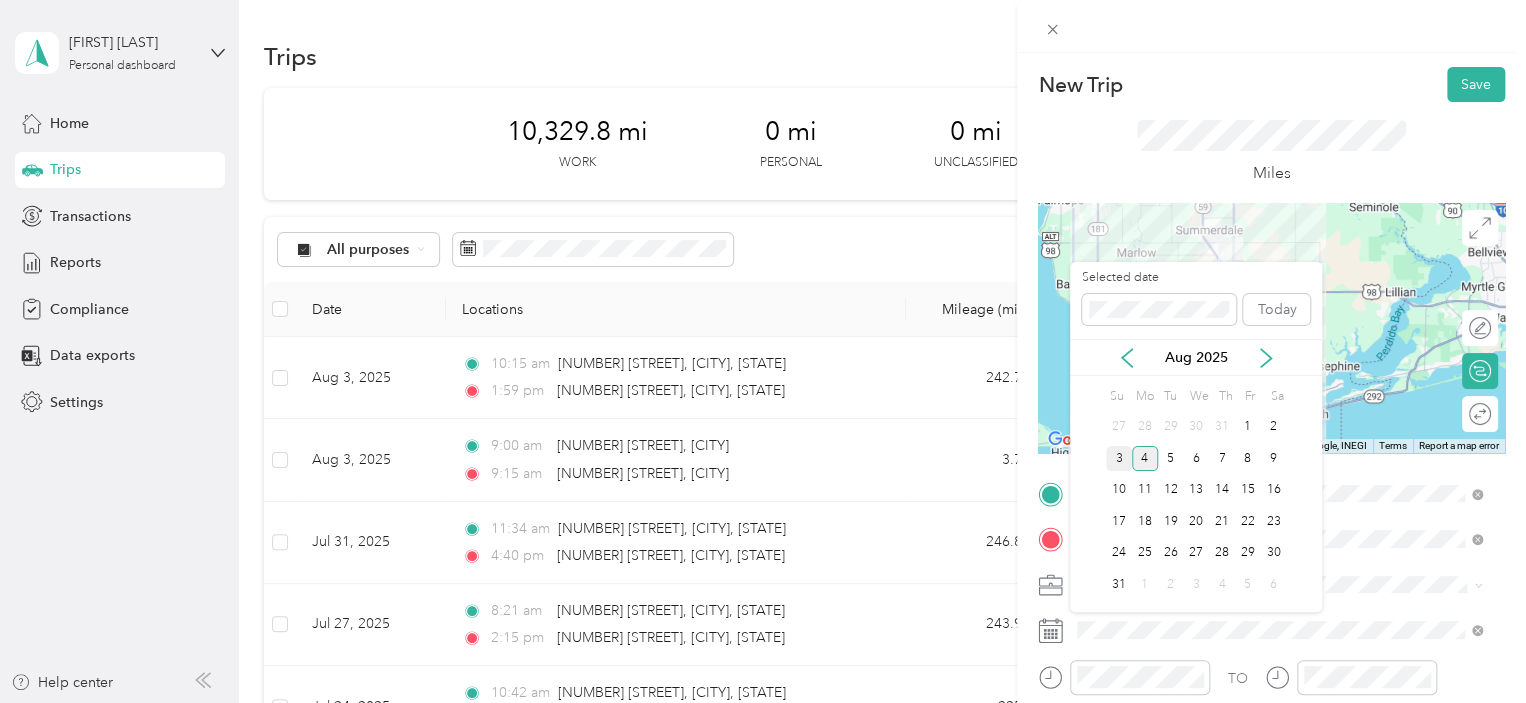 click on "3" at bounding box center [1119, 458] 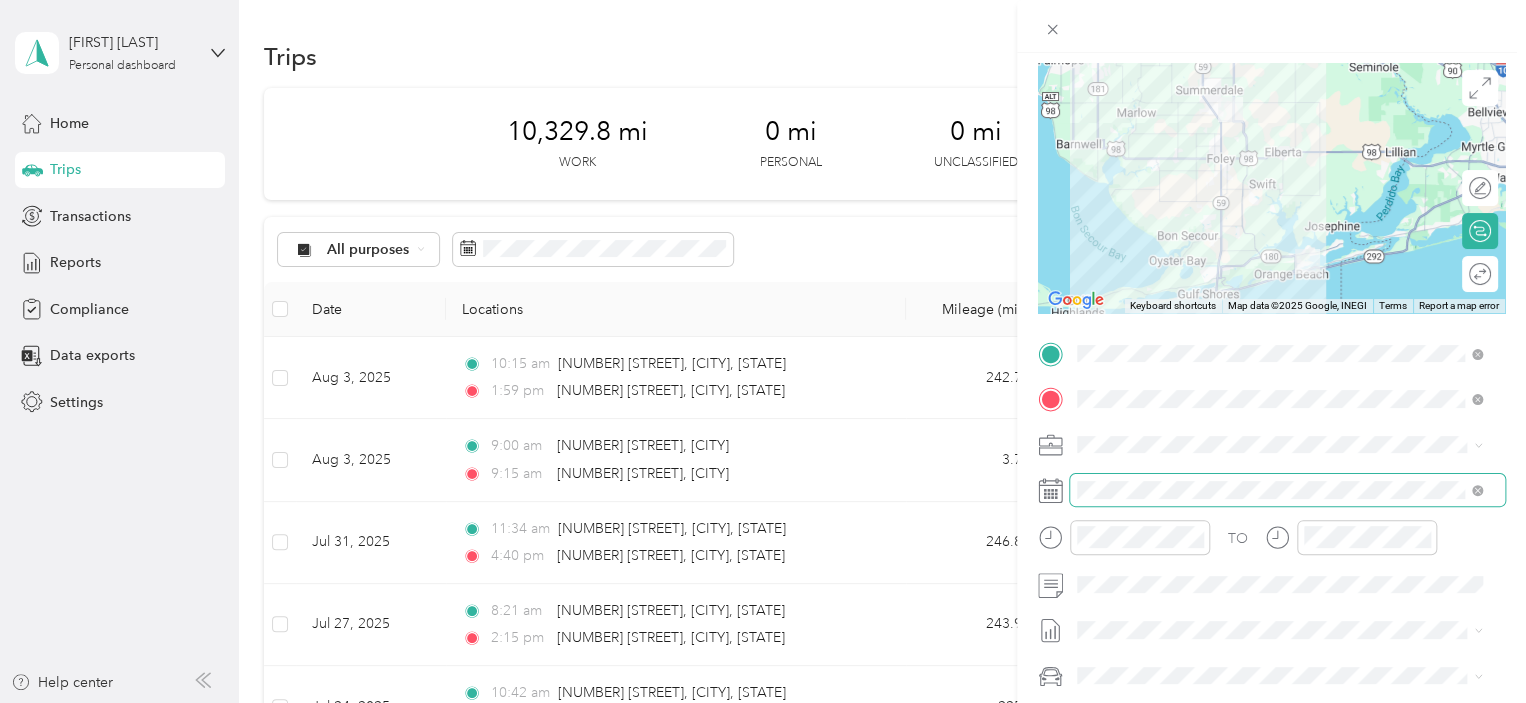 scroll, scrollTop: 140, scrollLeft: 0, axis: vertical 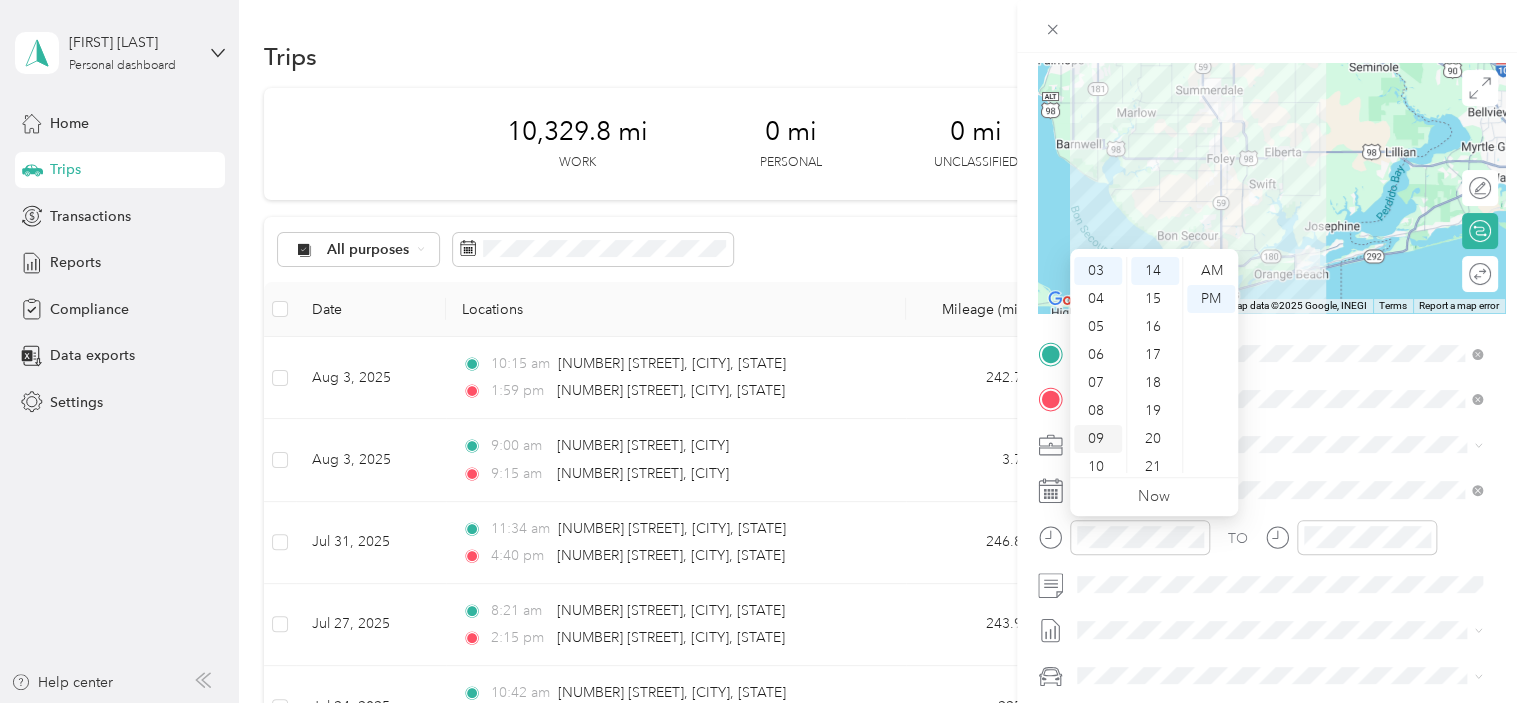 click on "09" at bounding box center [1098, 439] 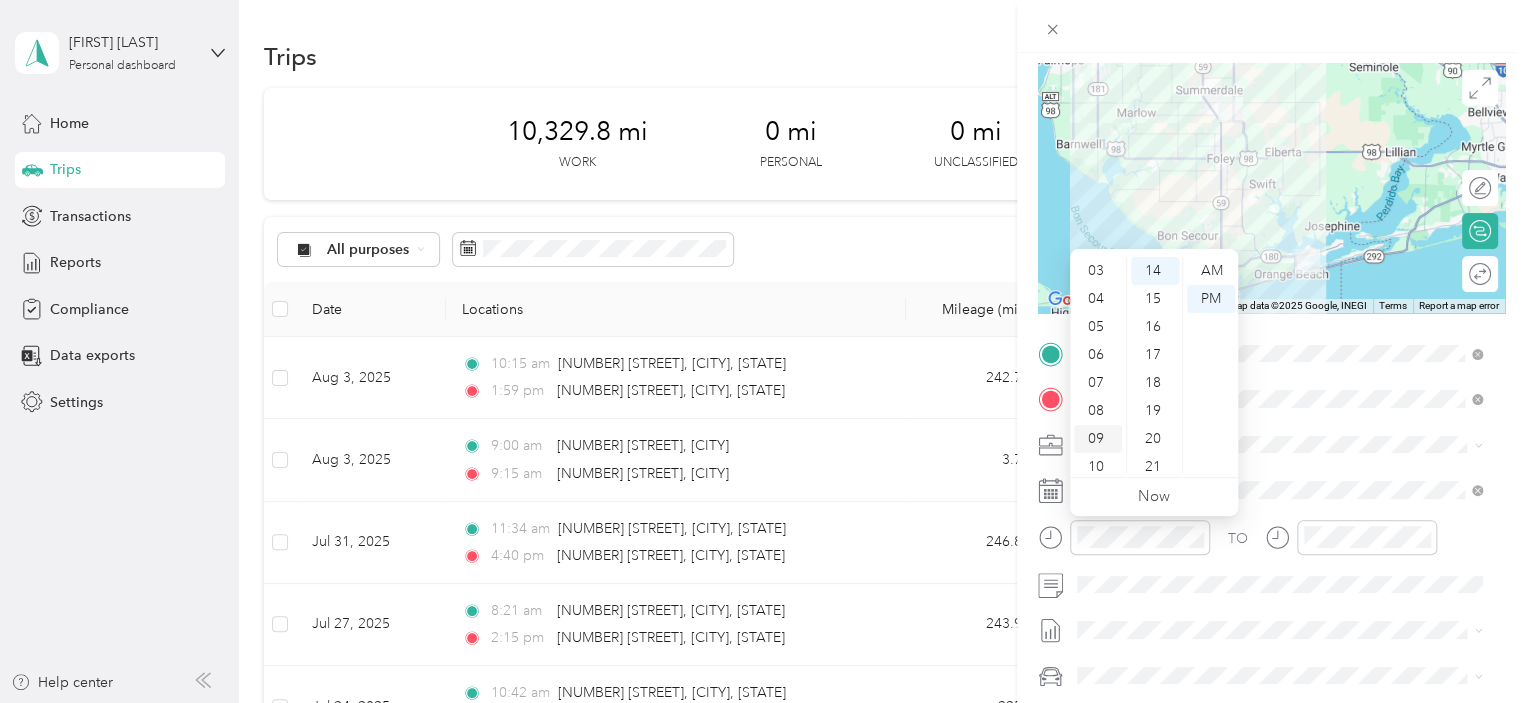scroll, scrollTop: 120, scrollLeft: 0, axis: vertical 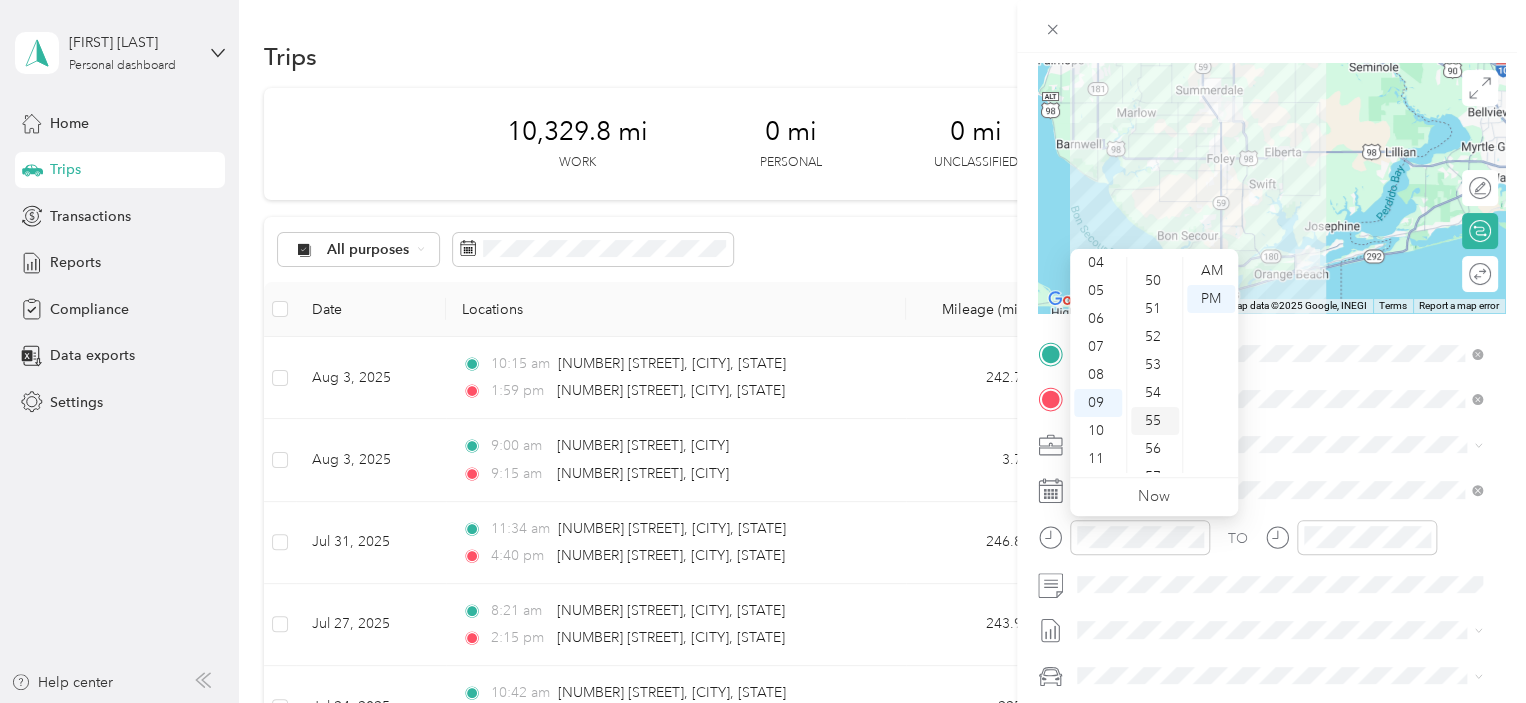 click on "55" at bounding box center (1155, 421) 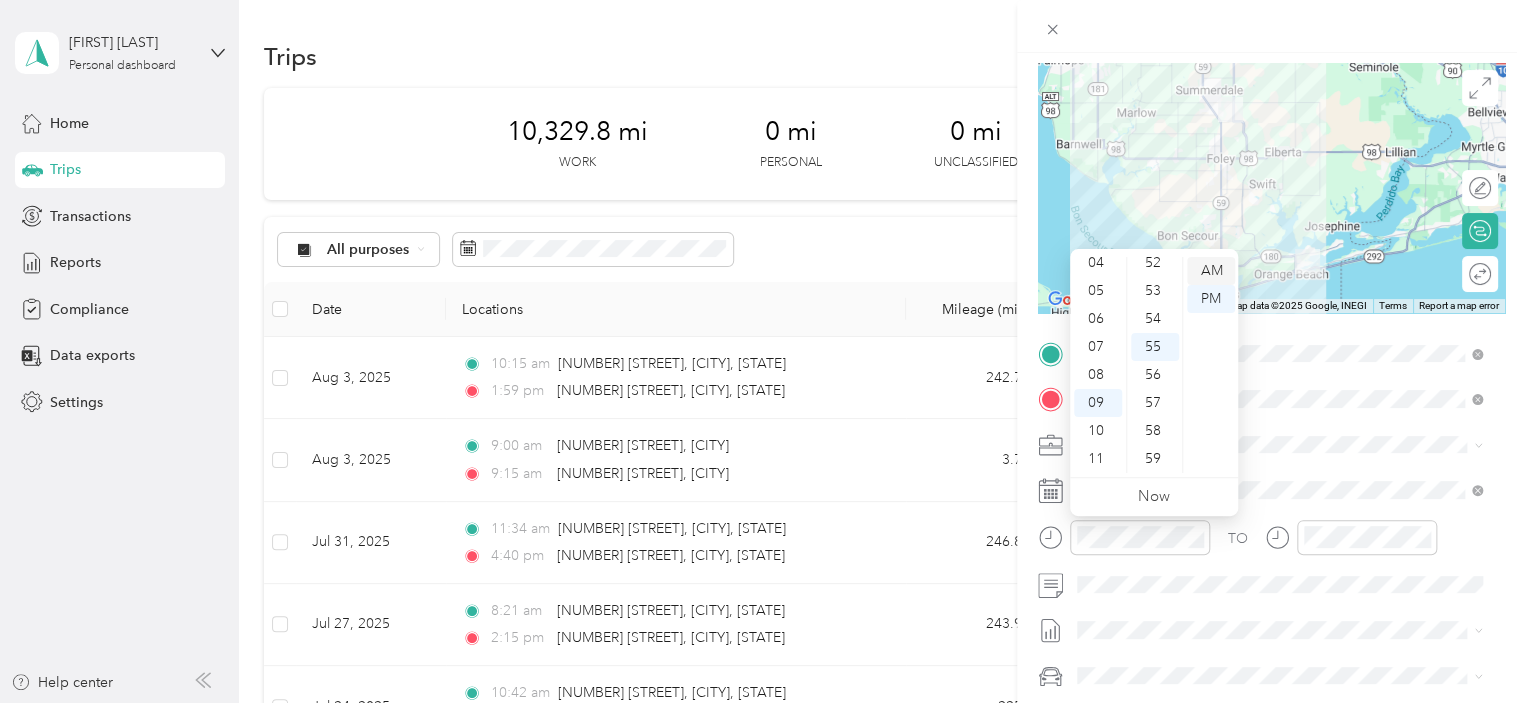 click on "AM" at bounding box center [1211, 271] 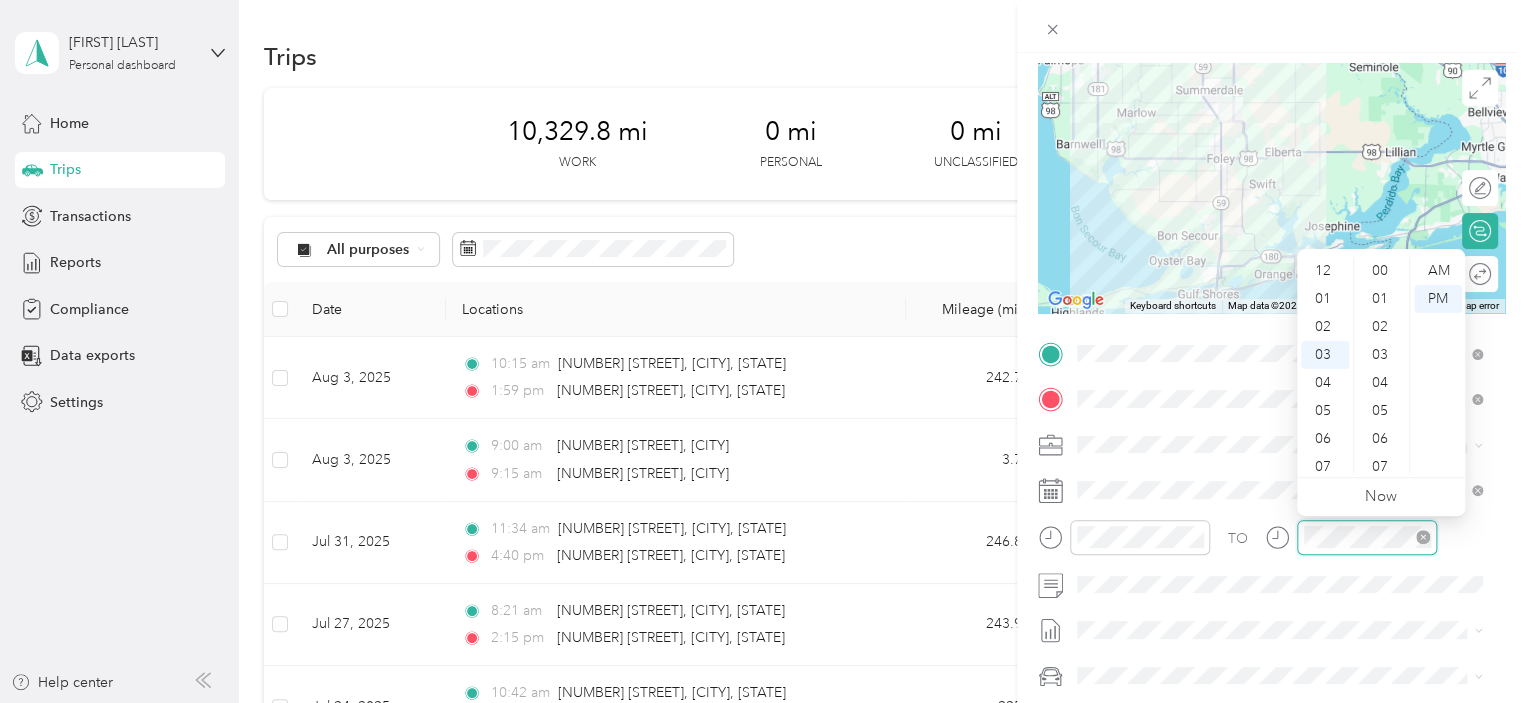 scroll, scrollTop: 84, scrollLeft: 0, axis: vertical 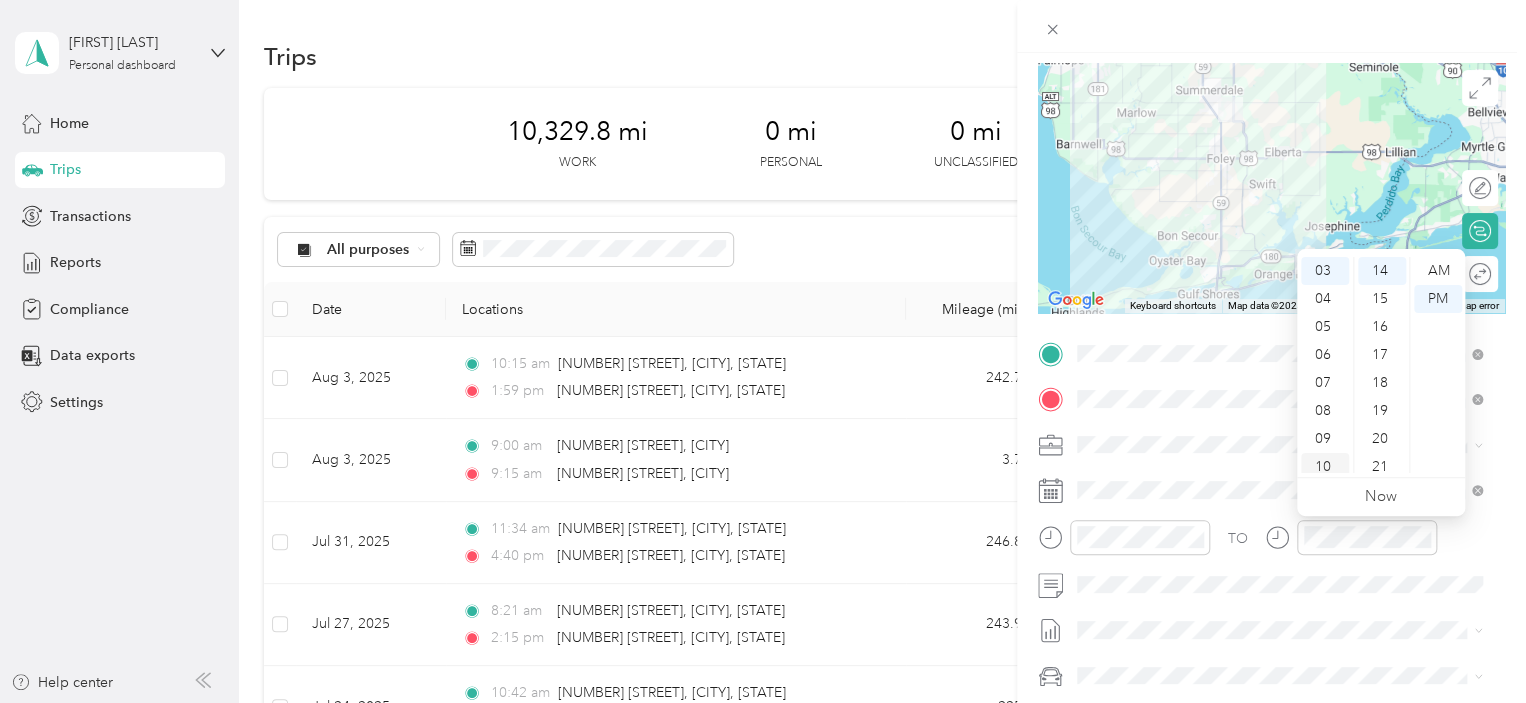 click on "10" at bounding box center [1325, 467] 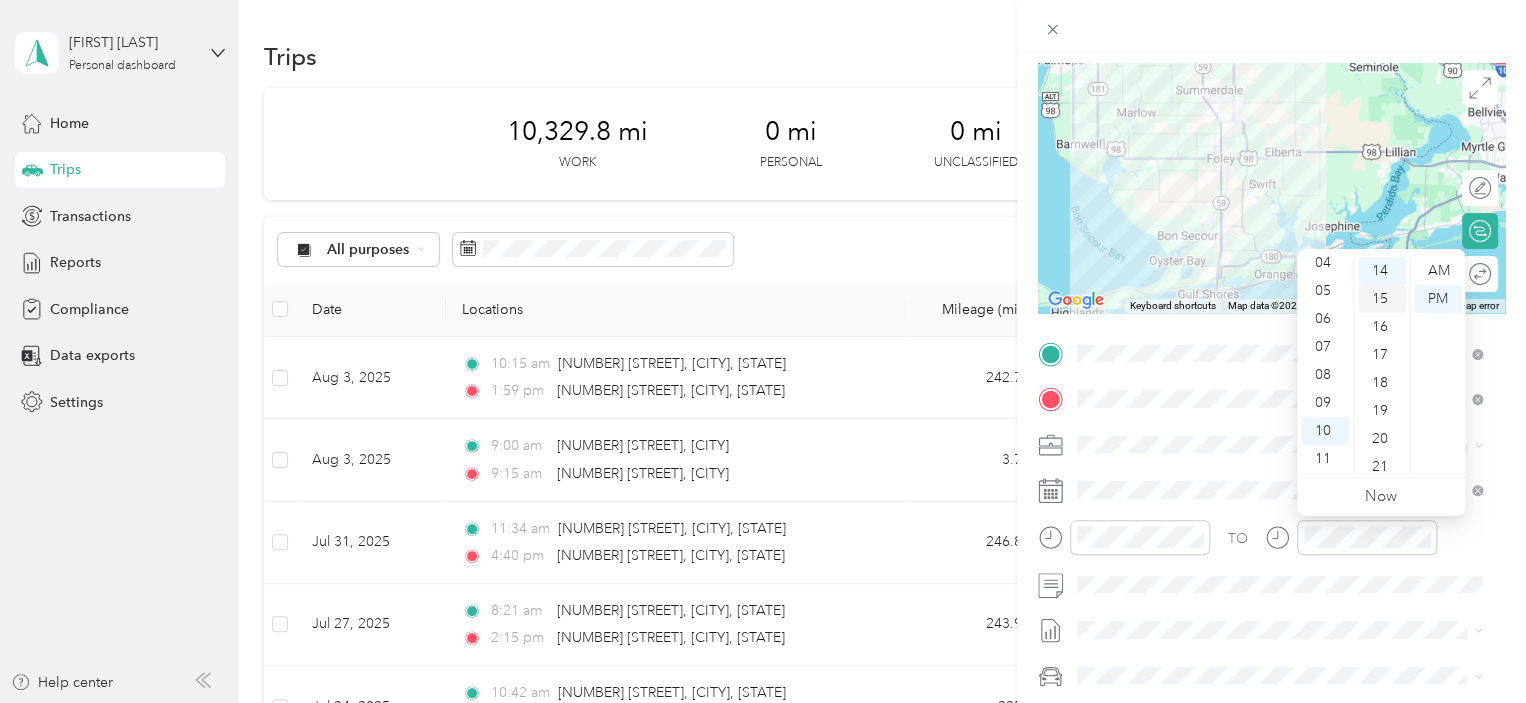 click on "15" at bounding box center [1382, 299] 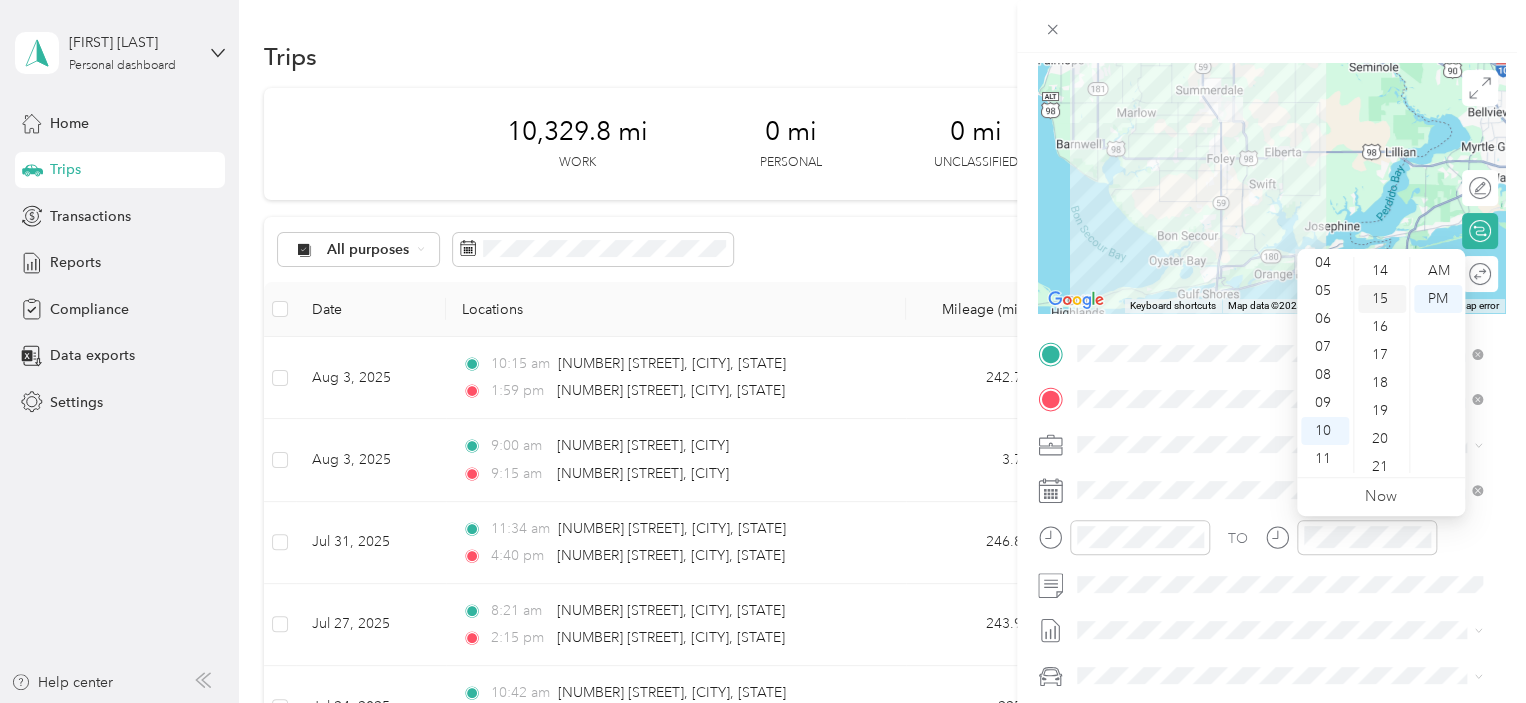 scroll, scrollTop: 420, scrollLeft: 0, axis: vertical 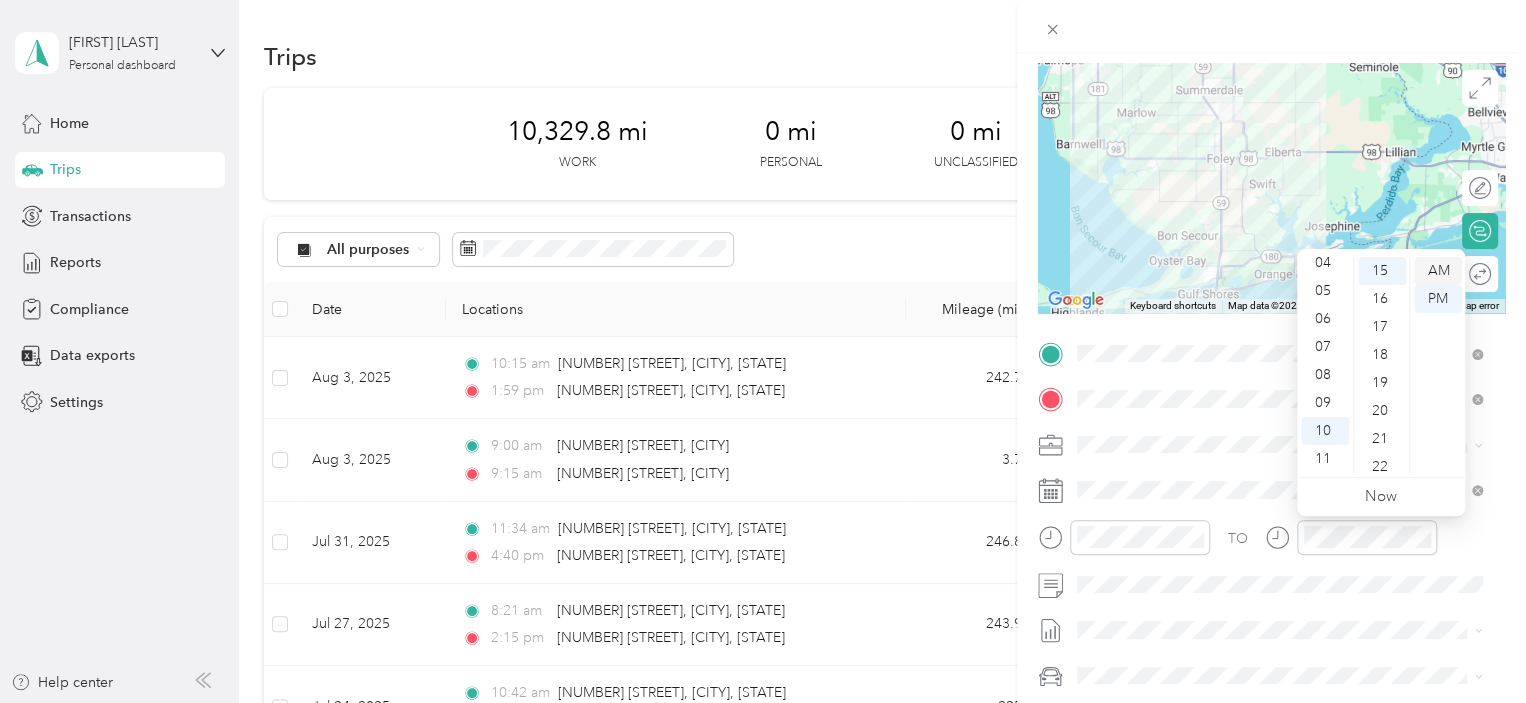 click on "AM" at bounding box center (1438, 271) 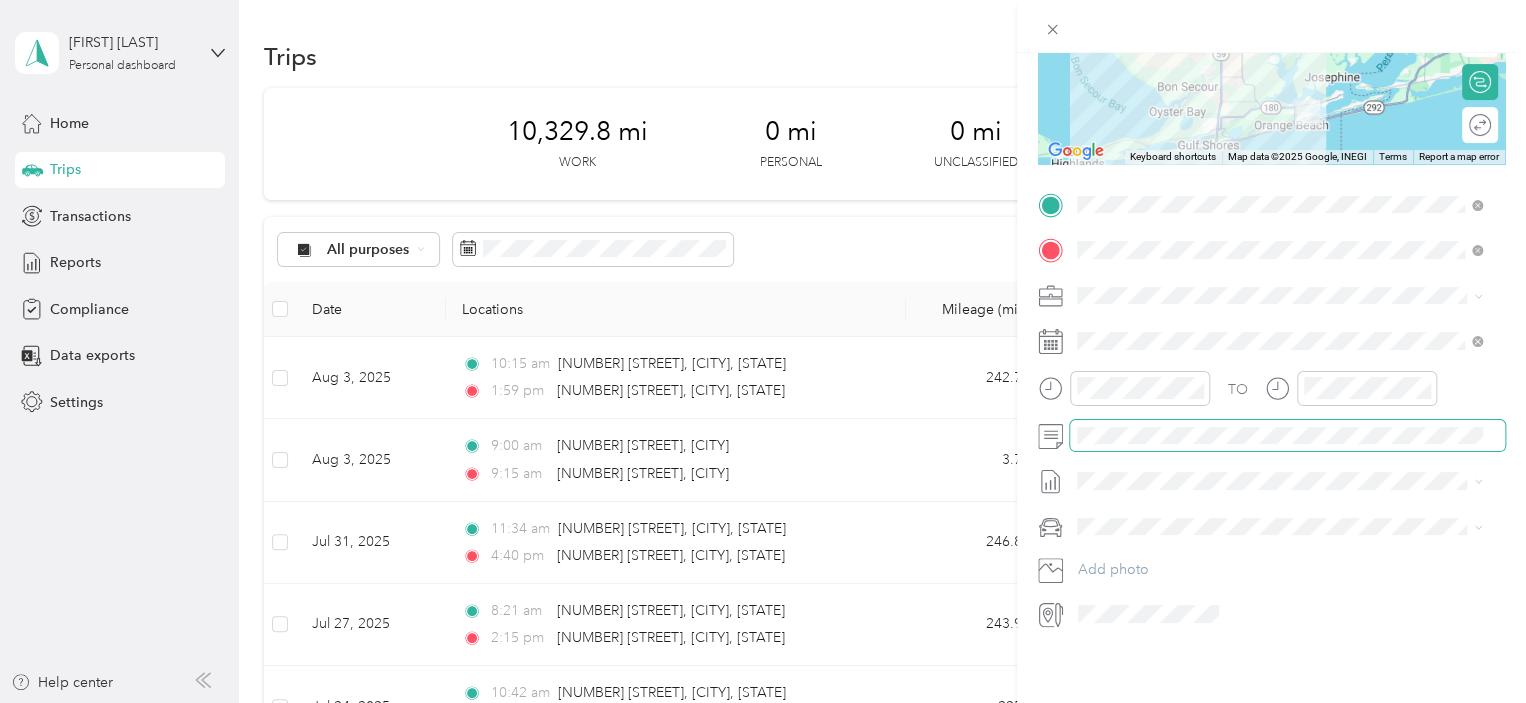 scroll, scrollTop: 0, scrollLeft: 0, axis: both 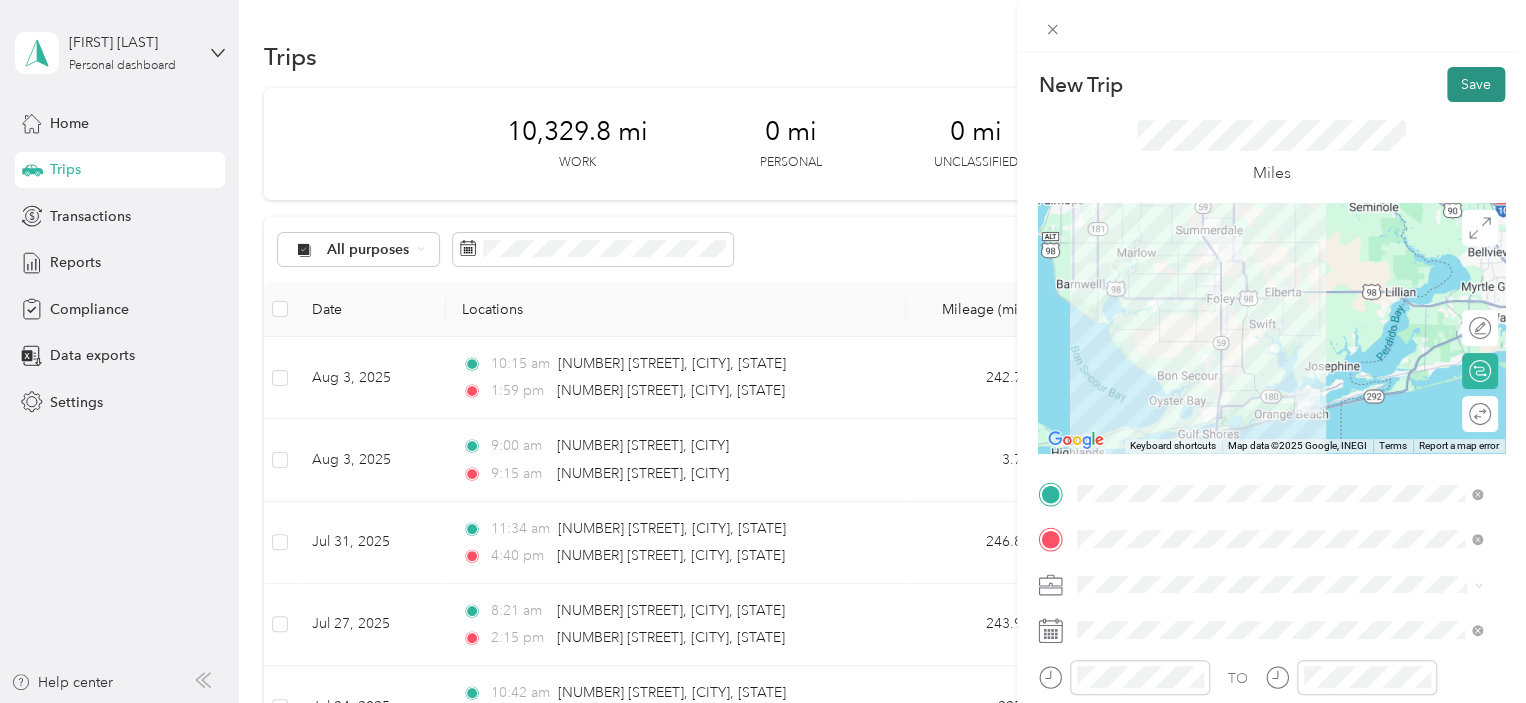click on "Save" at bounding box center [1476, 84] 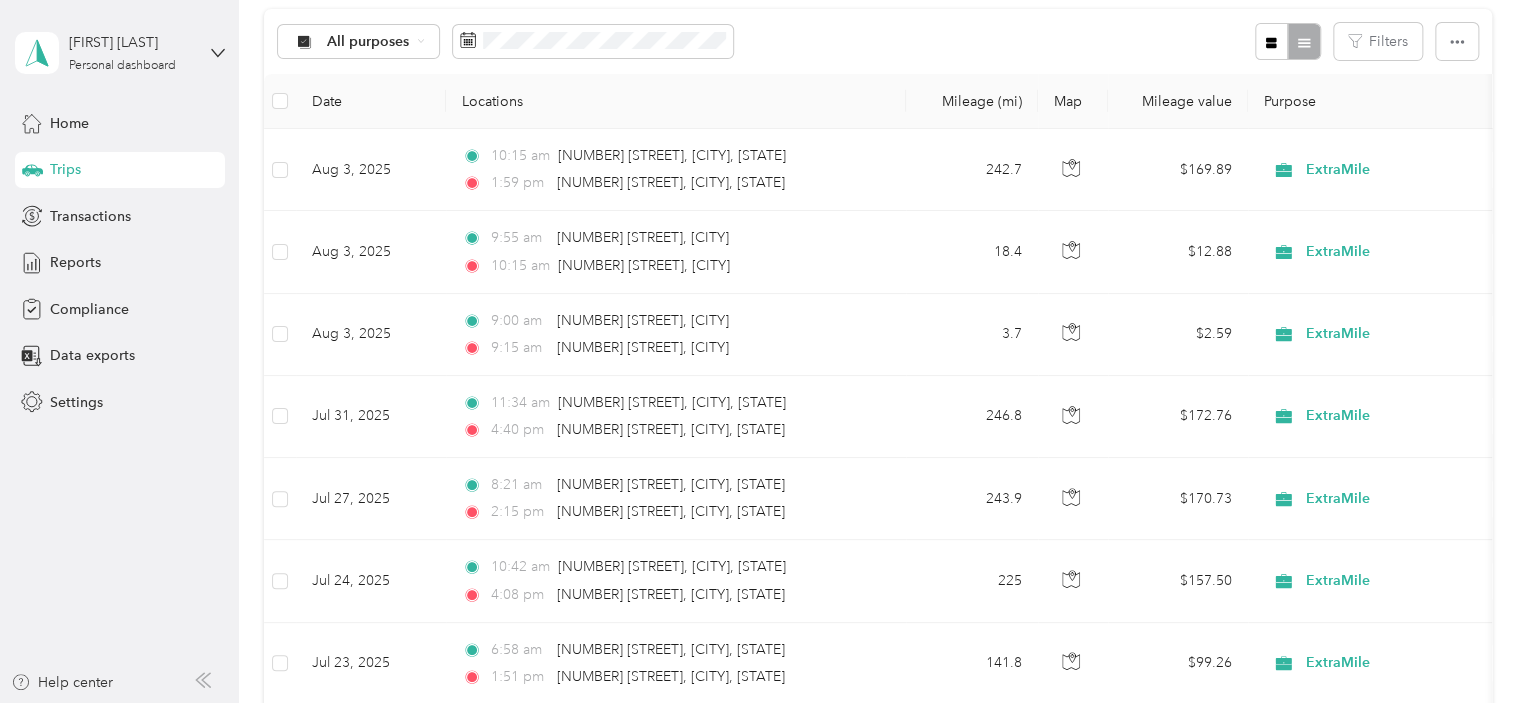 scroll, scrollTop: 0, scrollLeft: 0, axis: both 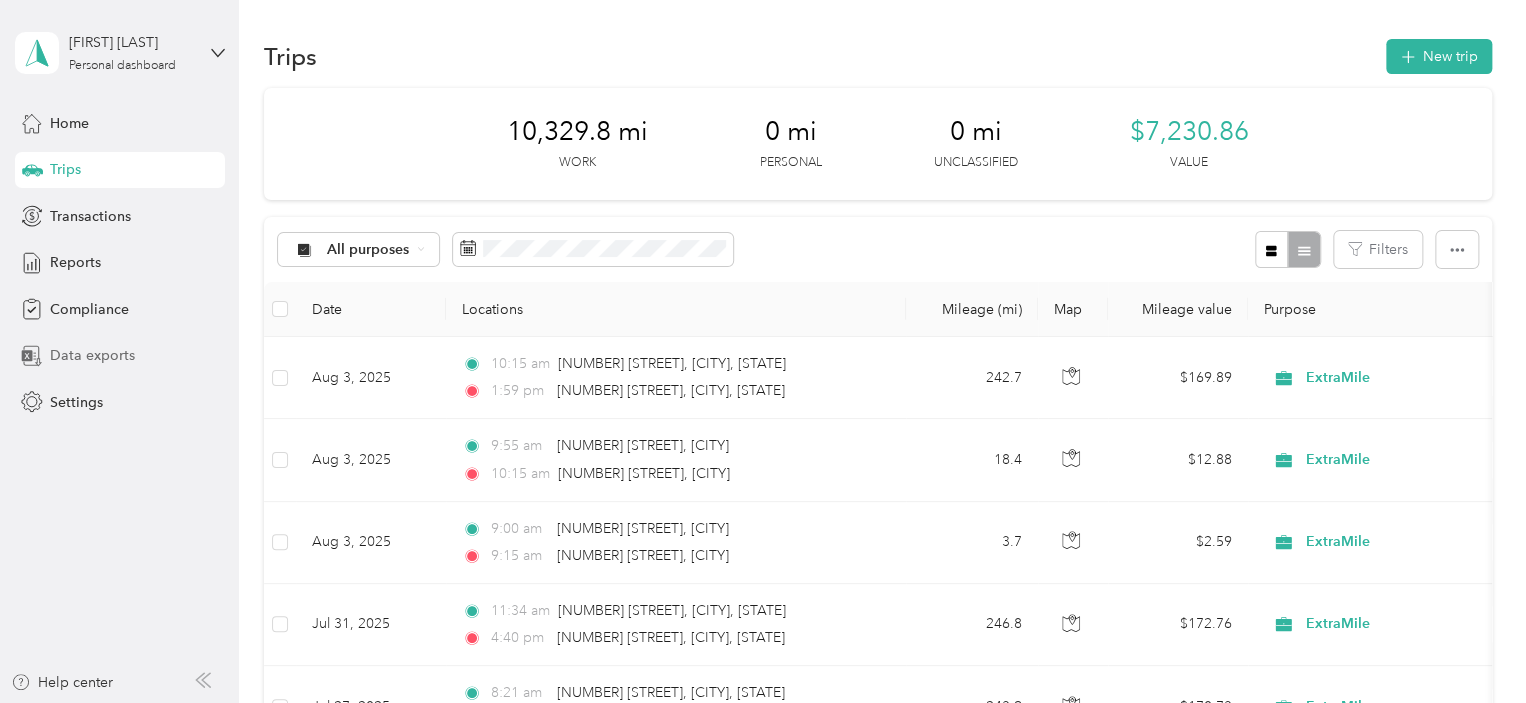 click on "Data exports" at bounding box center (92, 355) 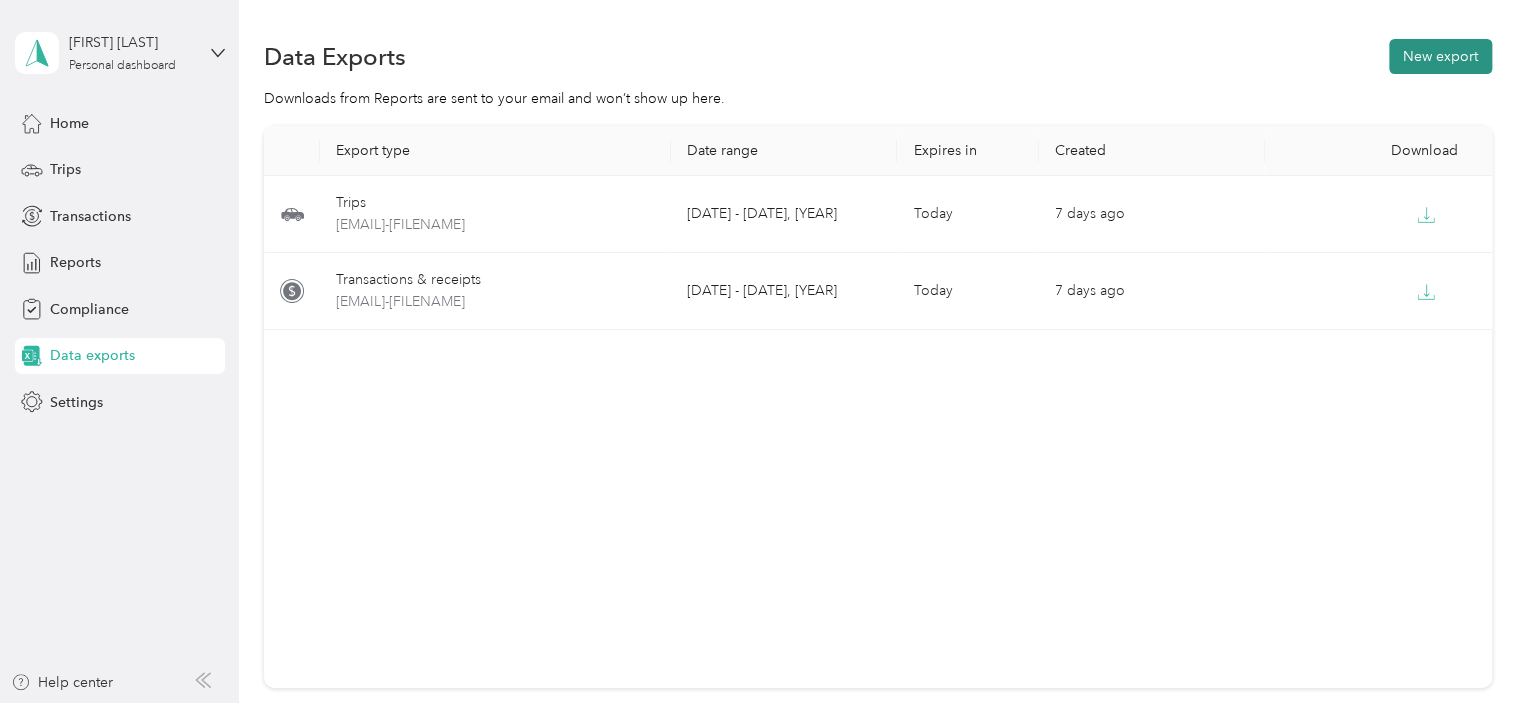 click on "New export" at bounding box center [1440, 56] 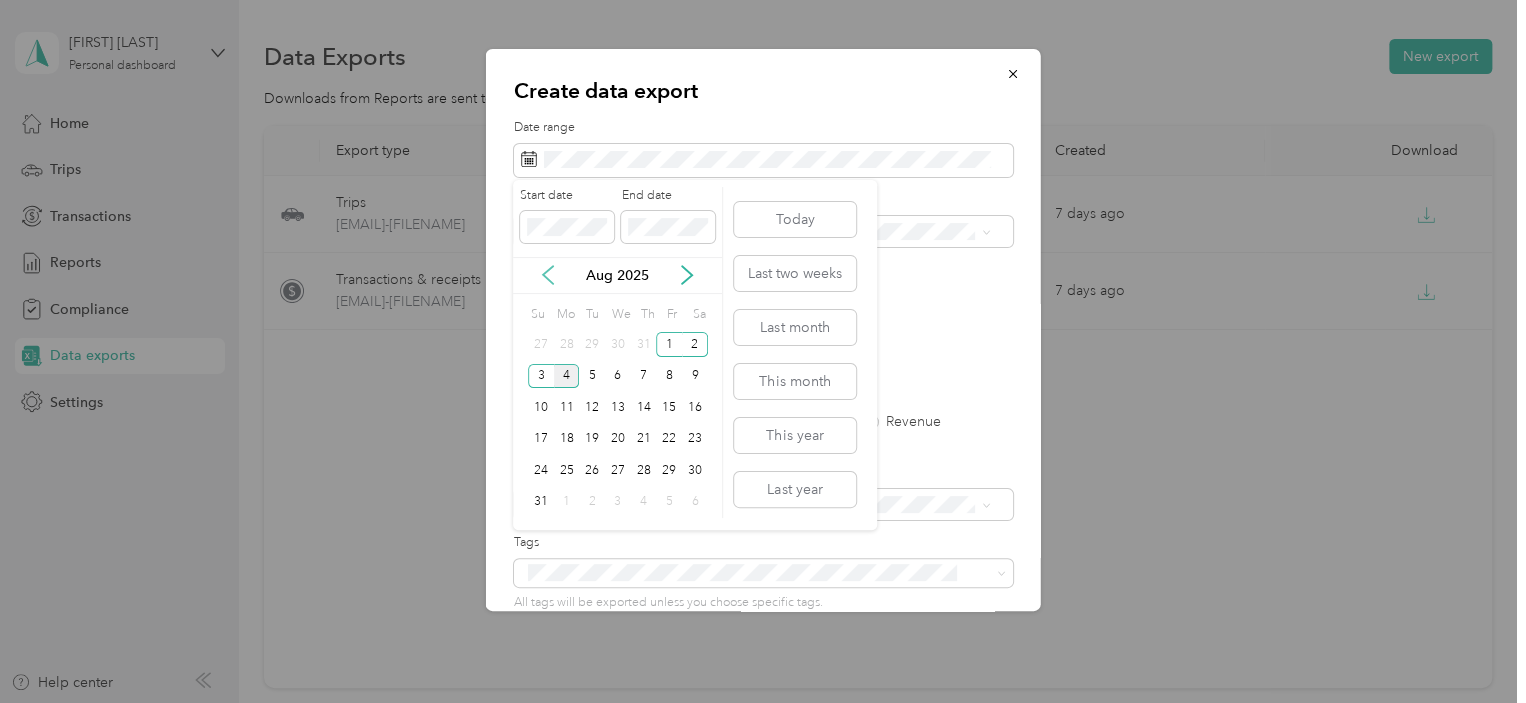 click 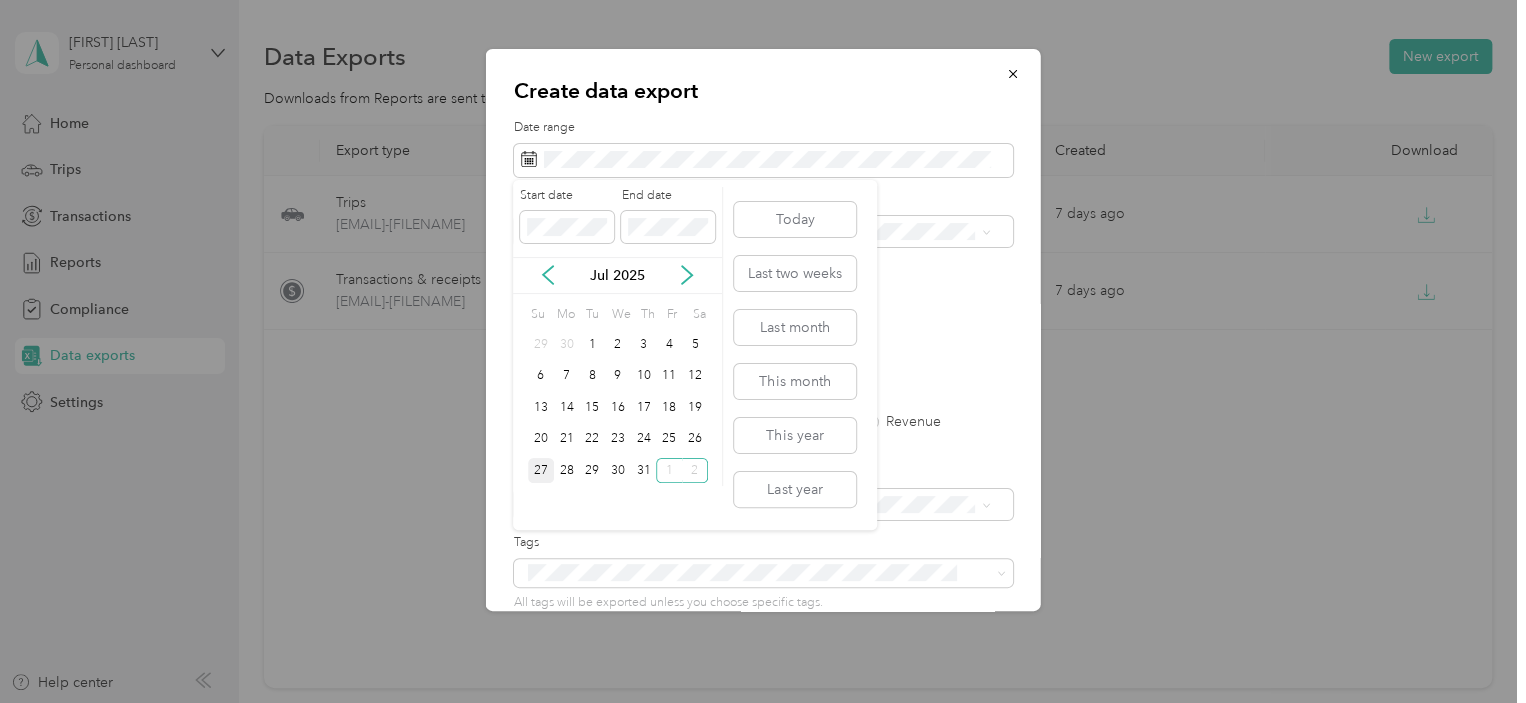 click on "27" at bounding box center (541, 470) 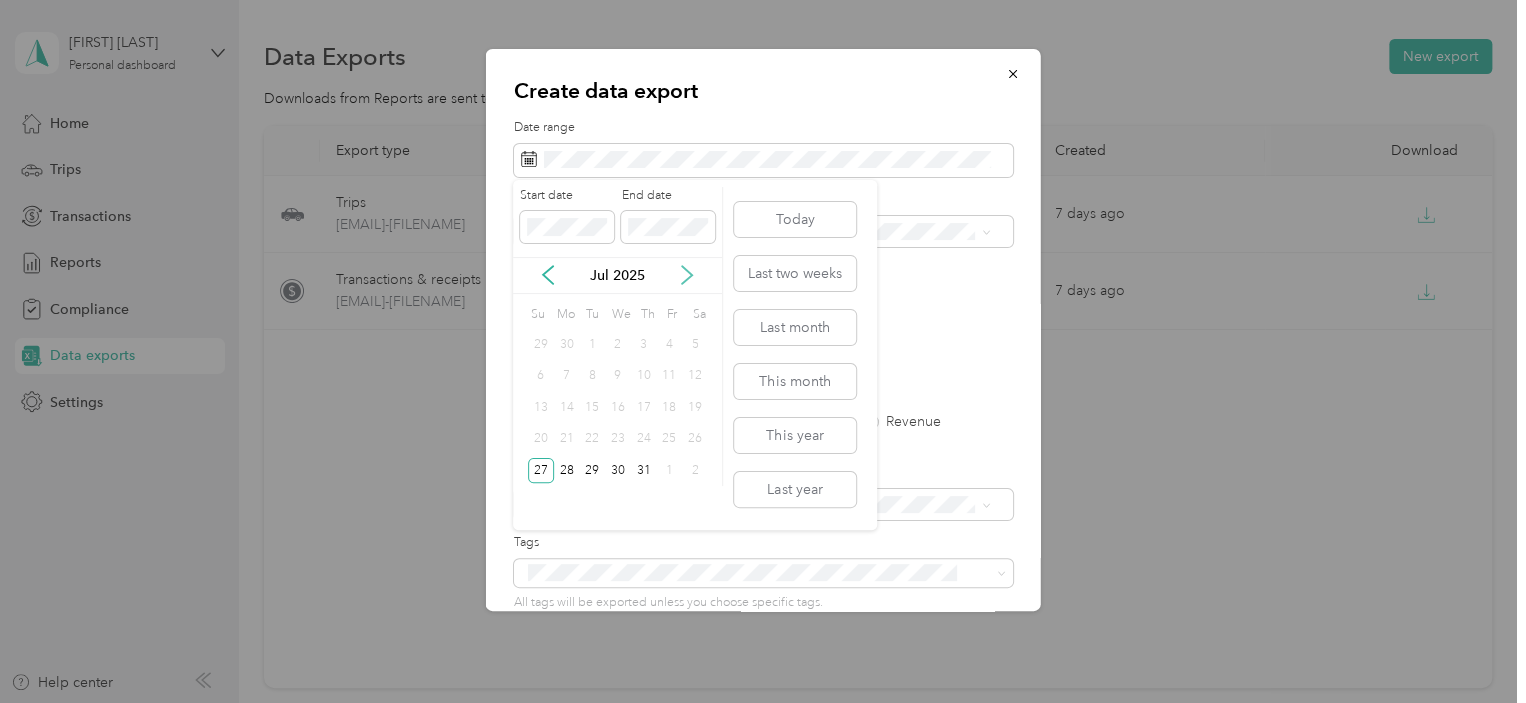 click 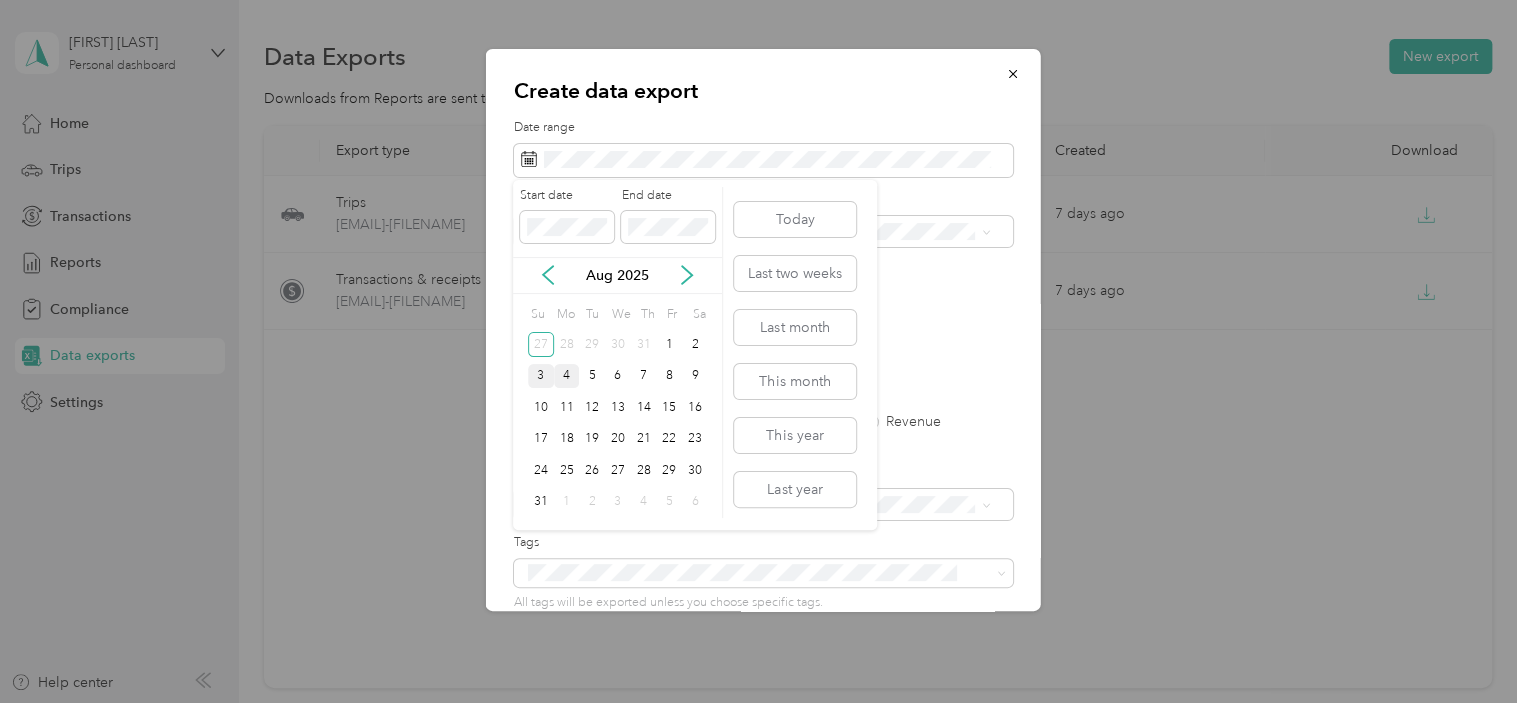click on "3" at bounding box center (541, 376) 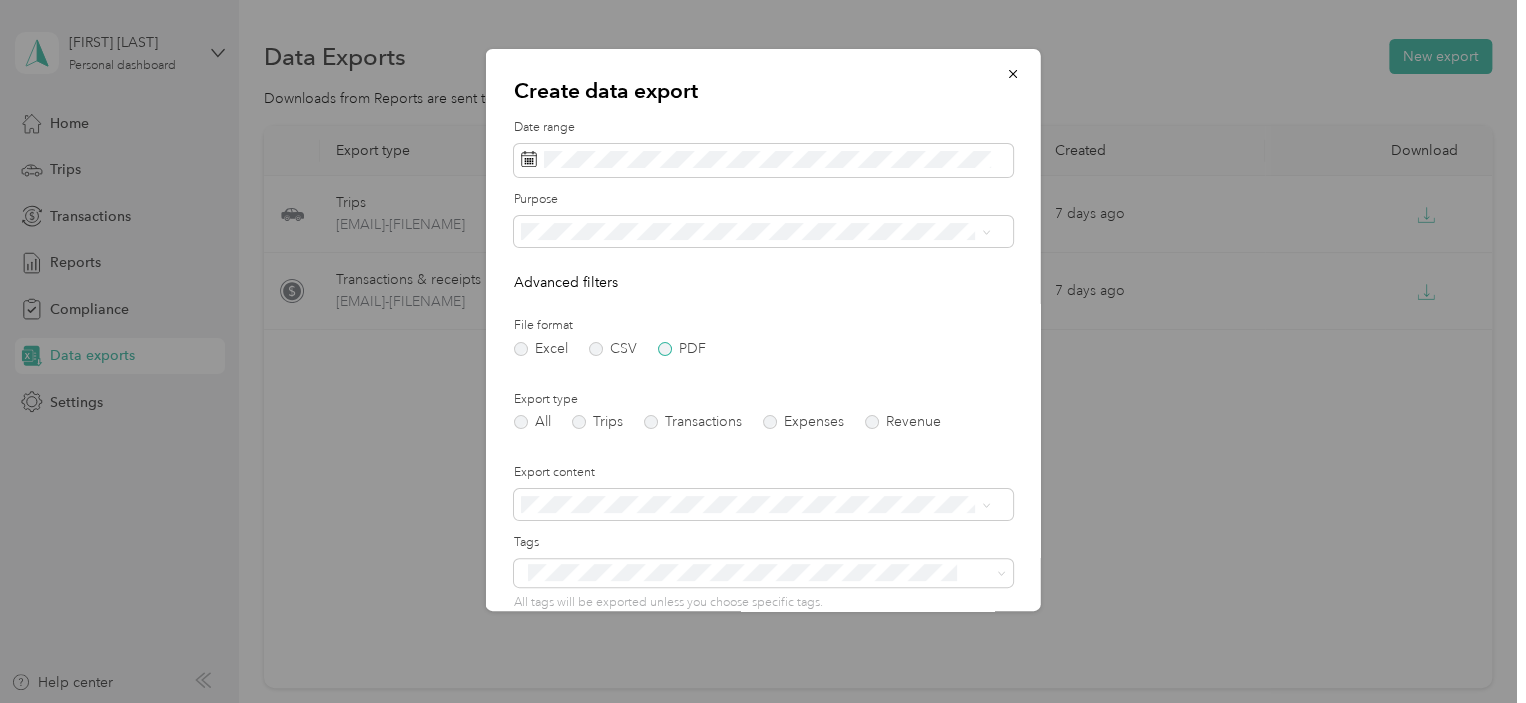 click on "PDF" at bounding box center [682, 349] 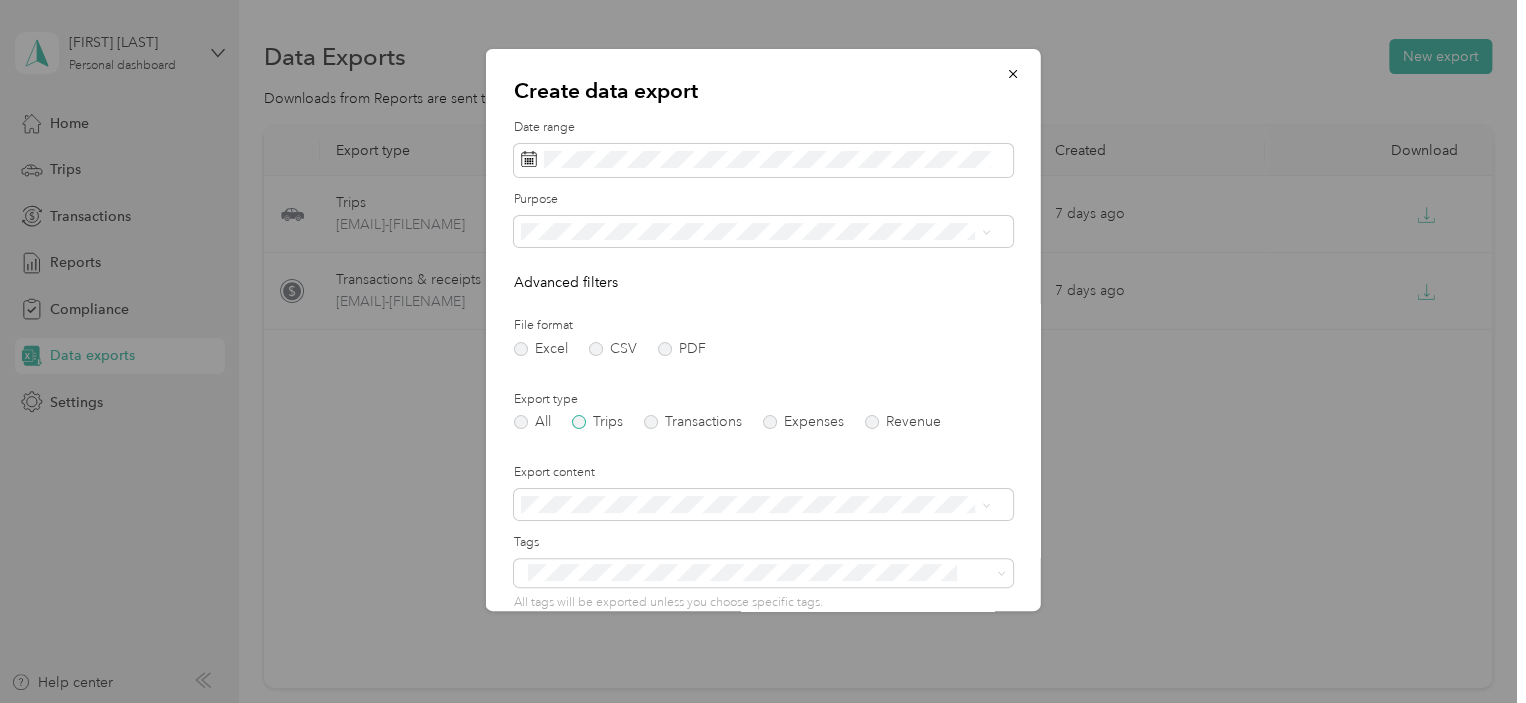 click on "Trips" at bounding box center [597, 422] 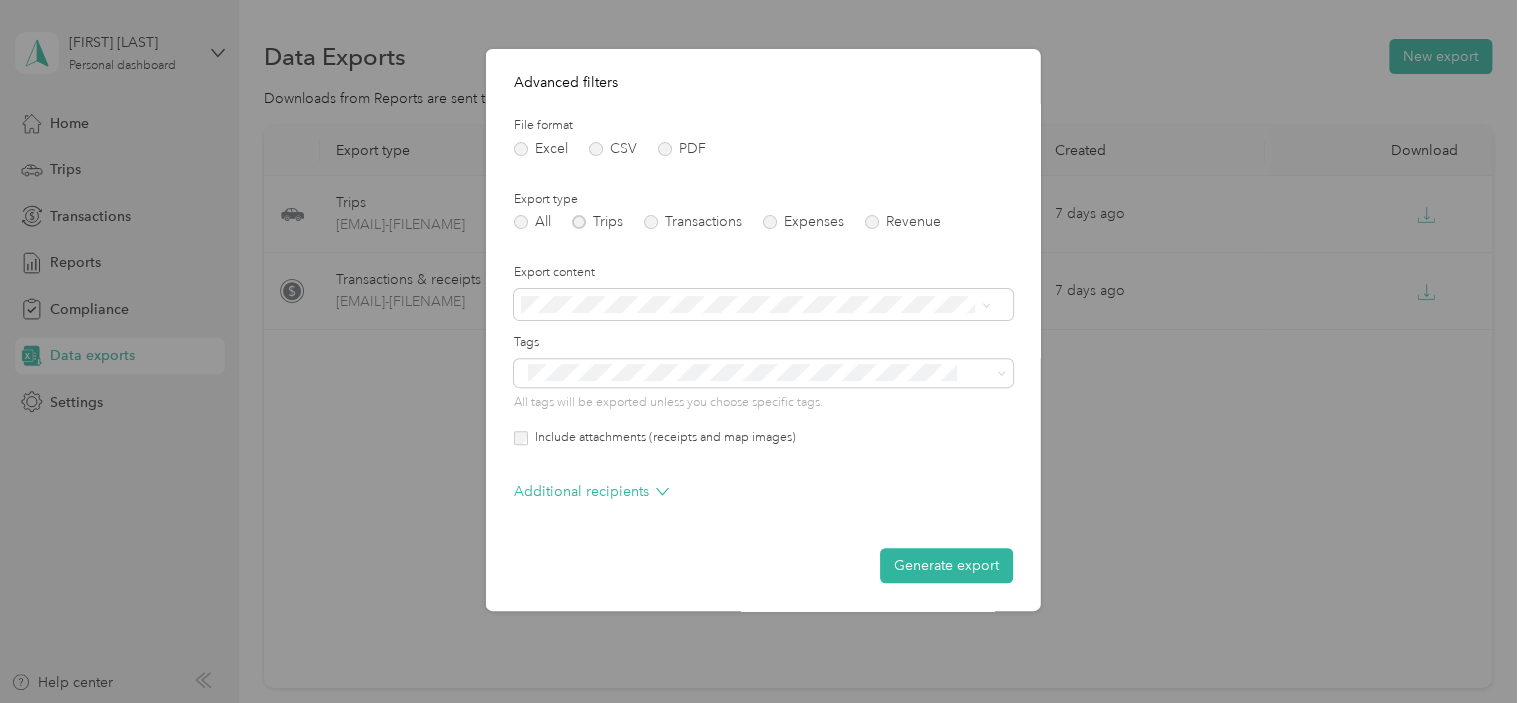 scroll, scrollTop: 0, scrollLeft: 0, axis: both 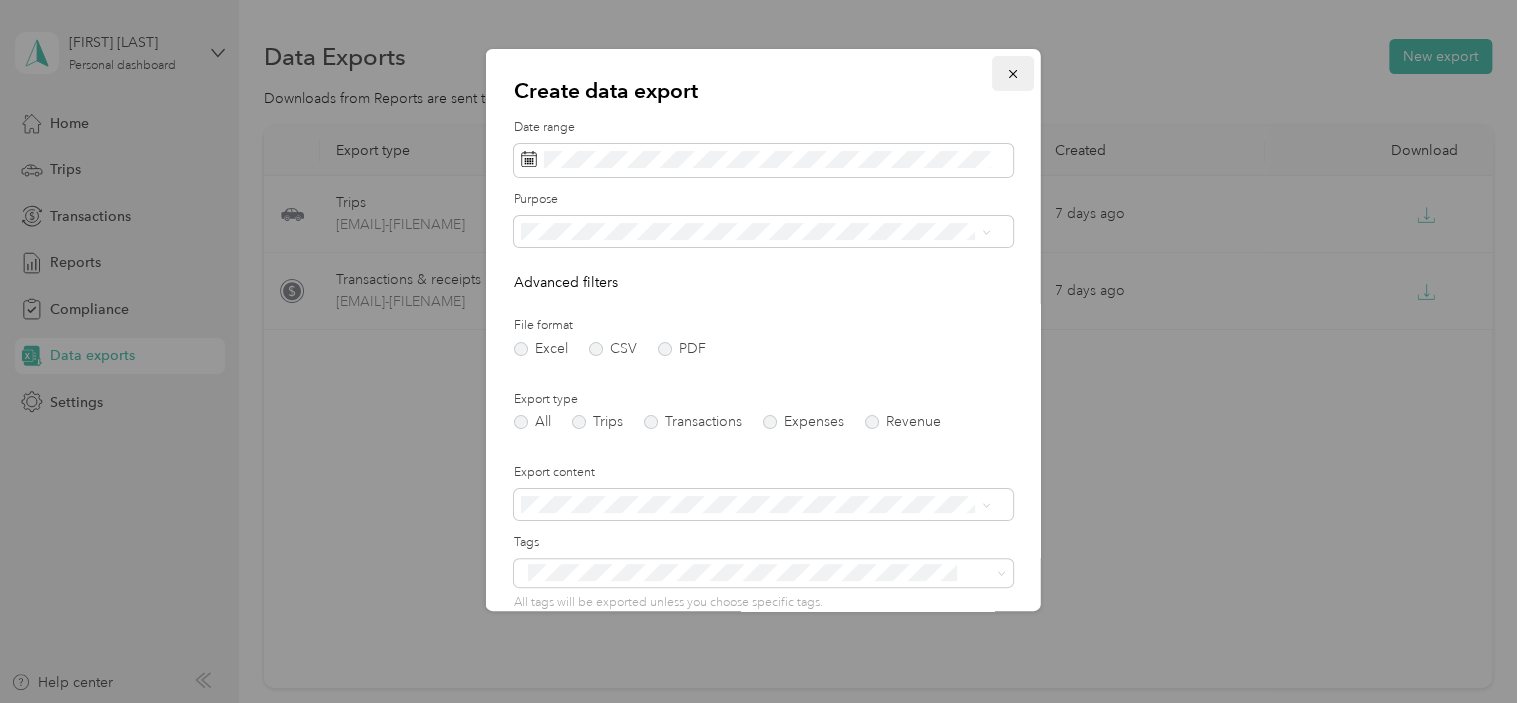 click 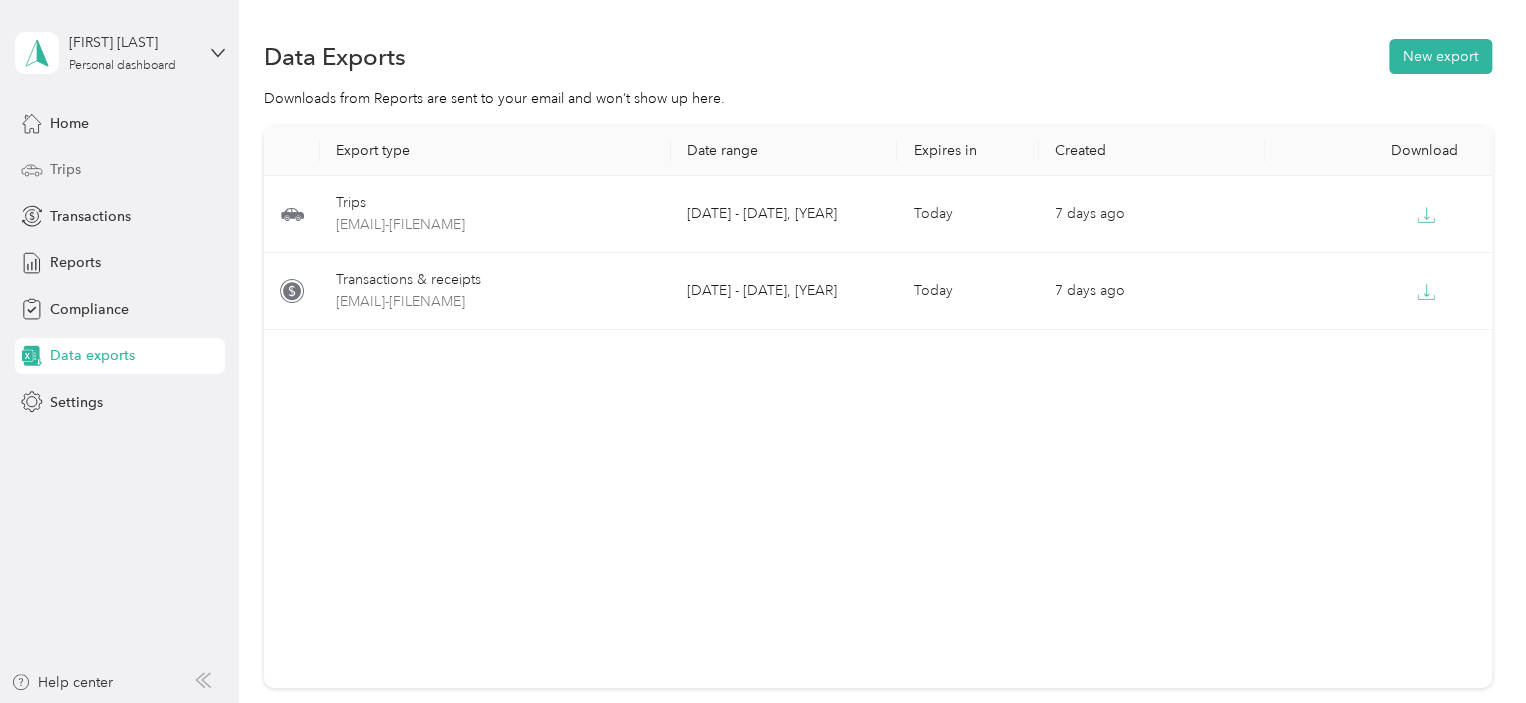 click on "Trips" at bounding box center [120, 170] 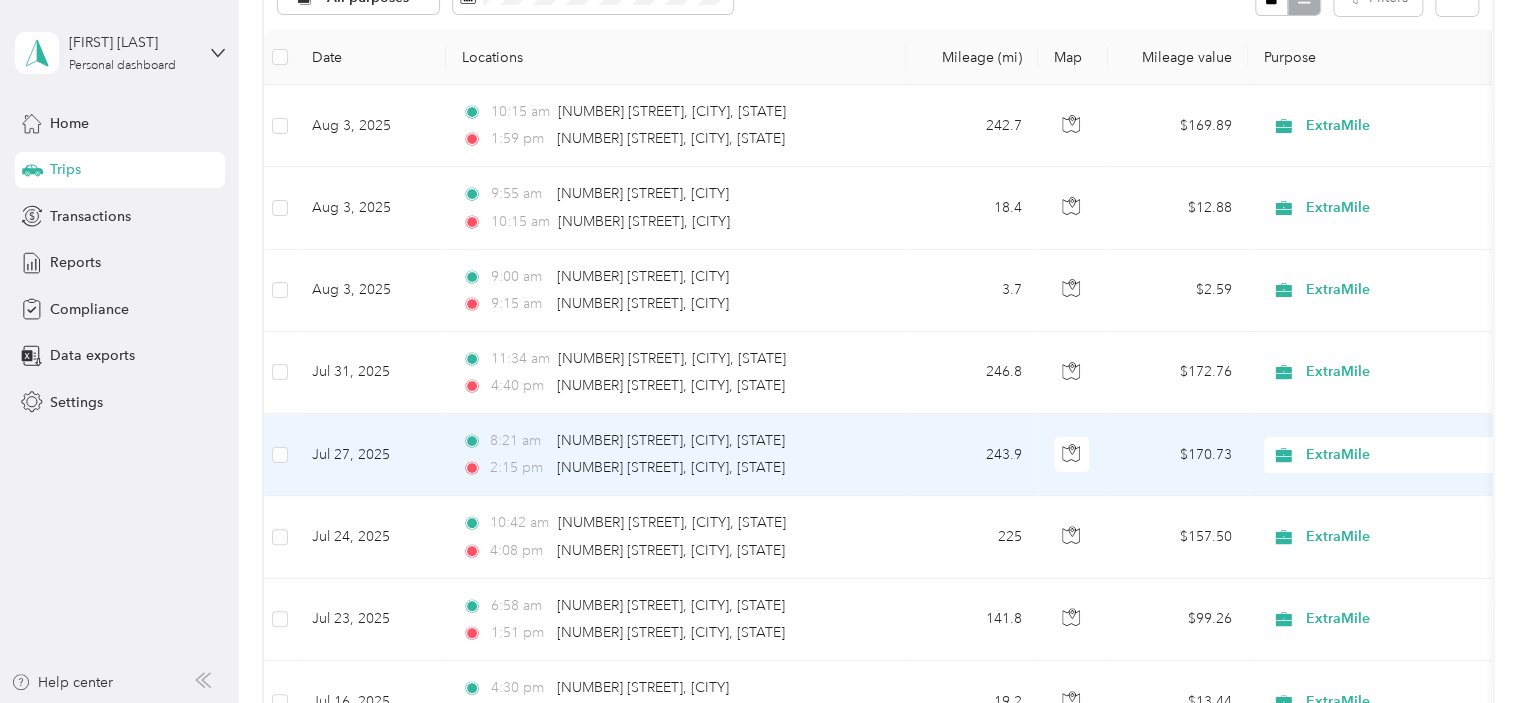scroll, scrollTop: 0, scrollLeft: 0, axis: both 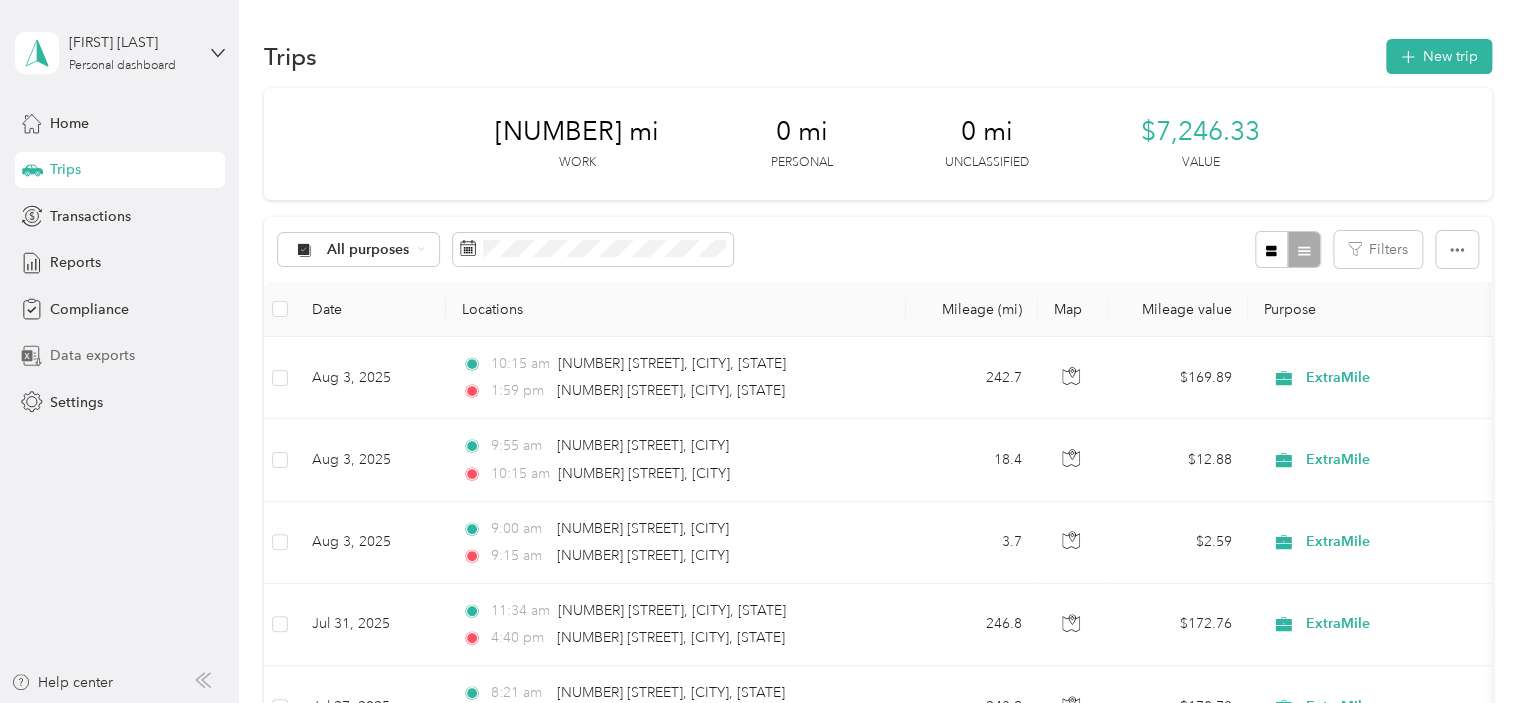 click on "Data exports" at bounding box center [92, 355] 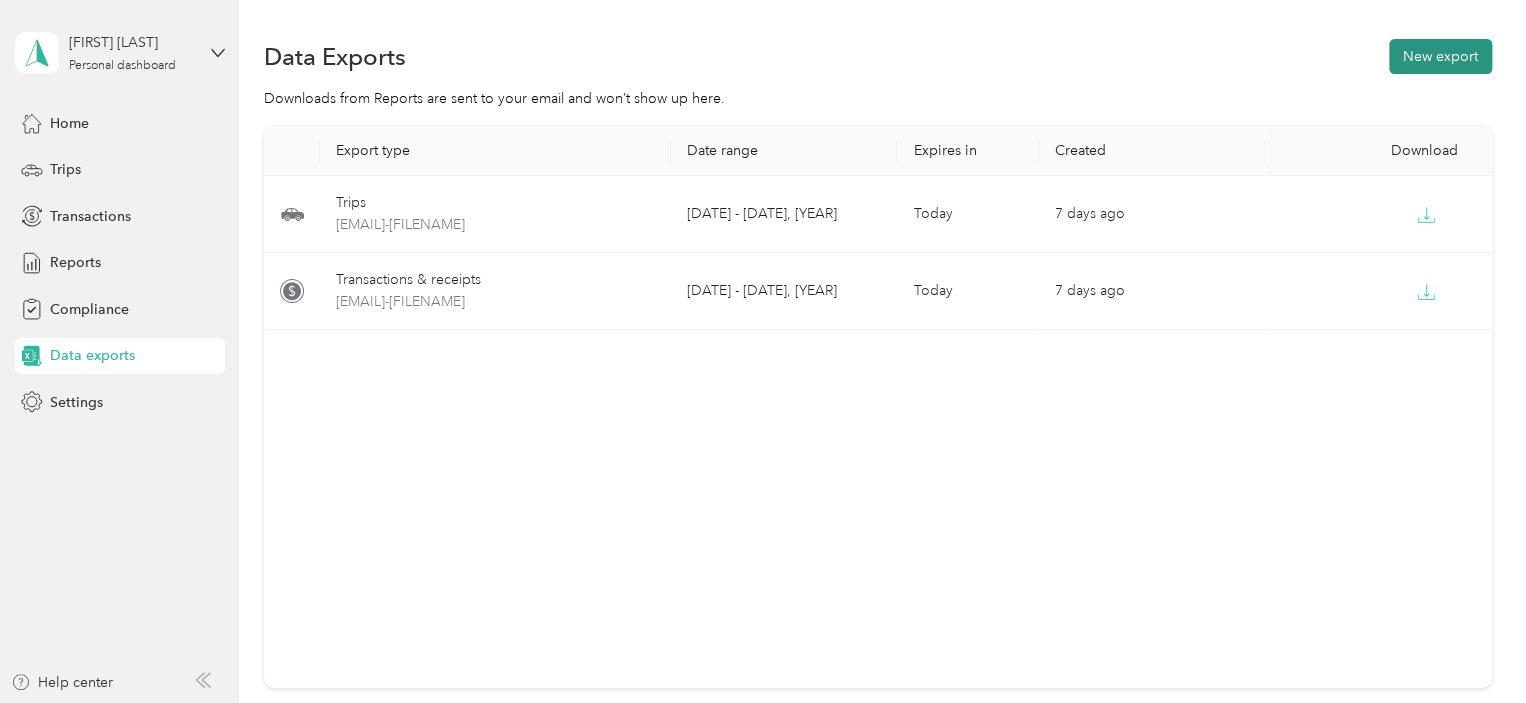 click on "New export" at bounding box center [1440, 56] 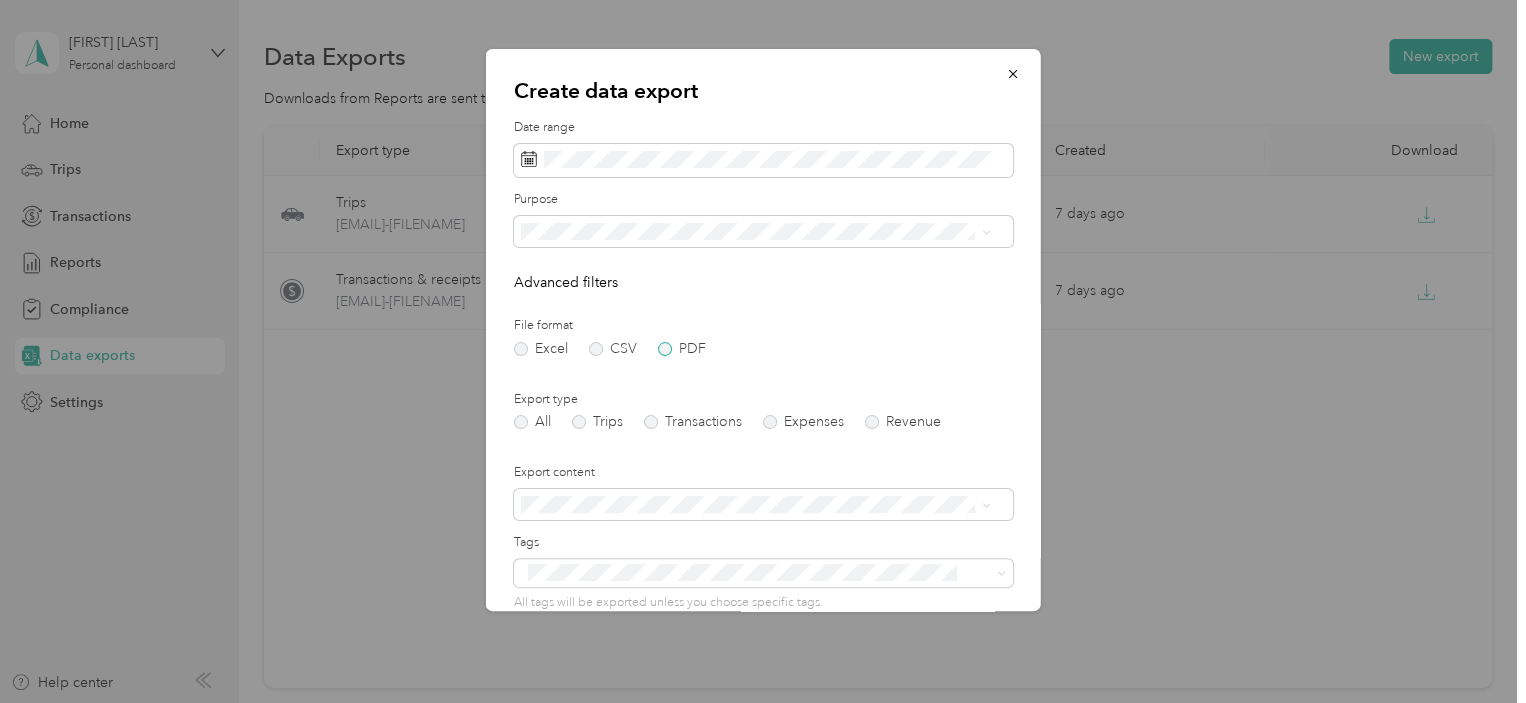 click on "PDF" at bounding box center (682, 349) 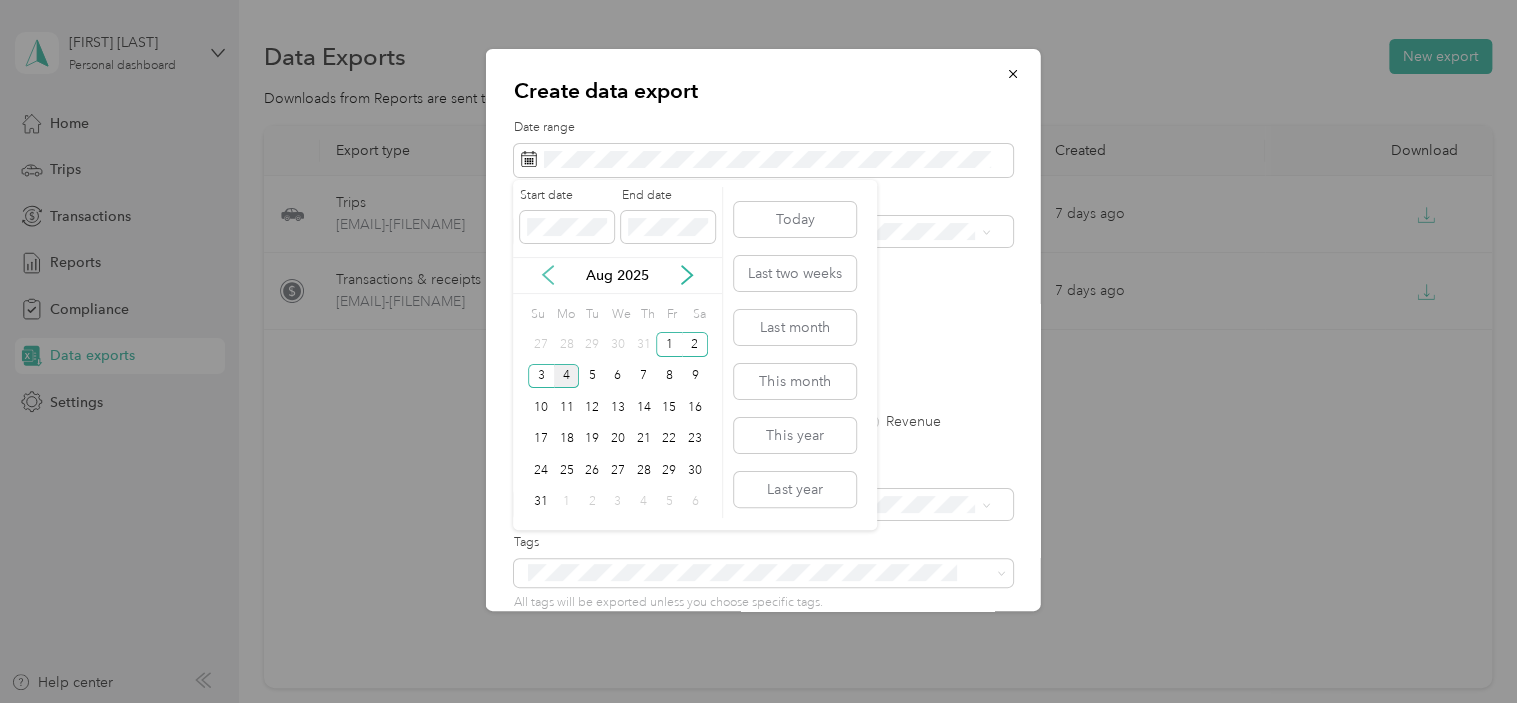 click 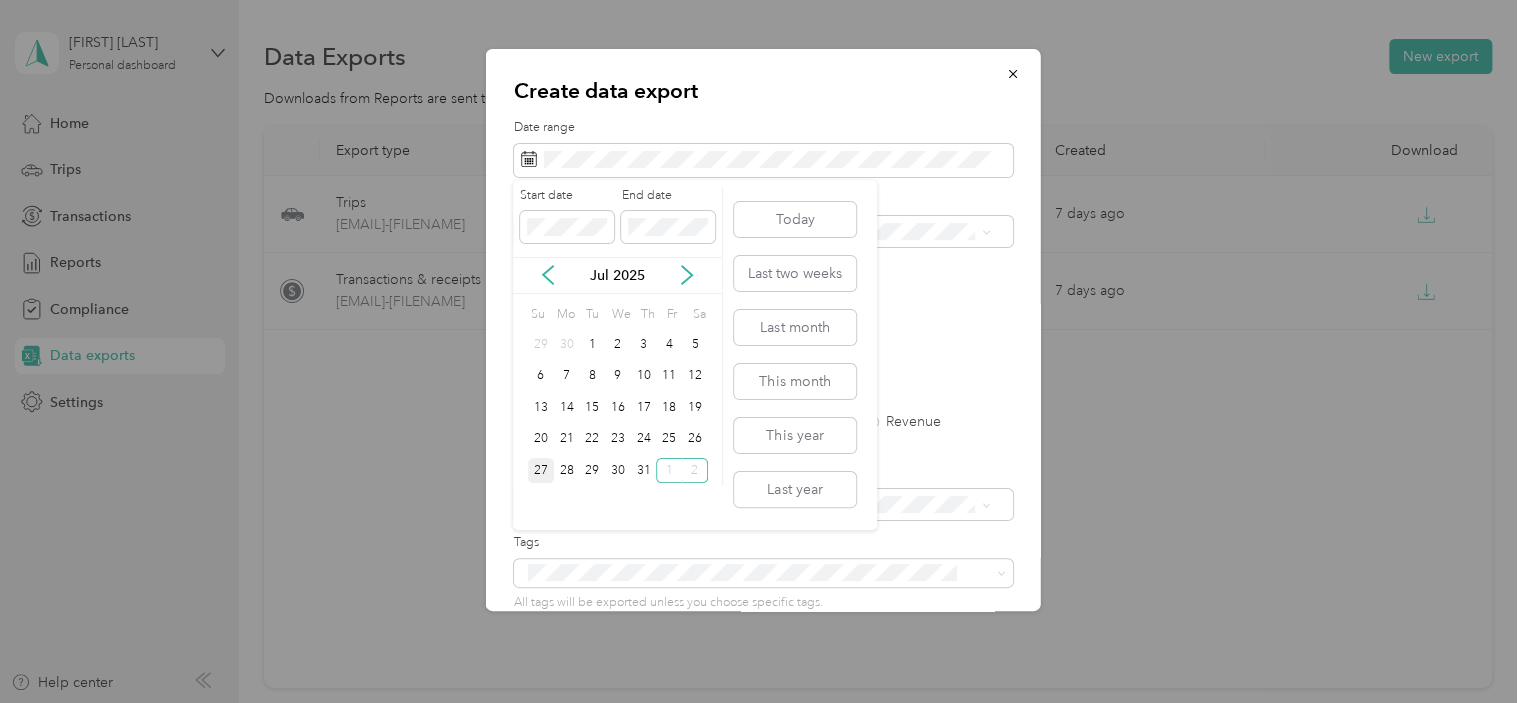 click on "27" at bounding box center [541, 470] 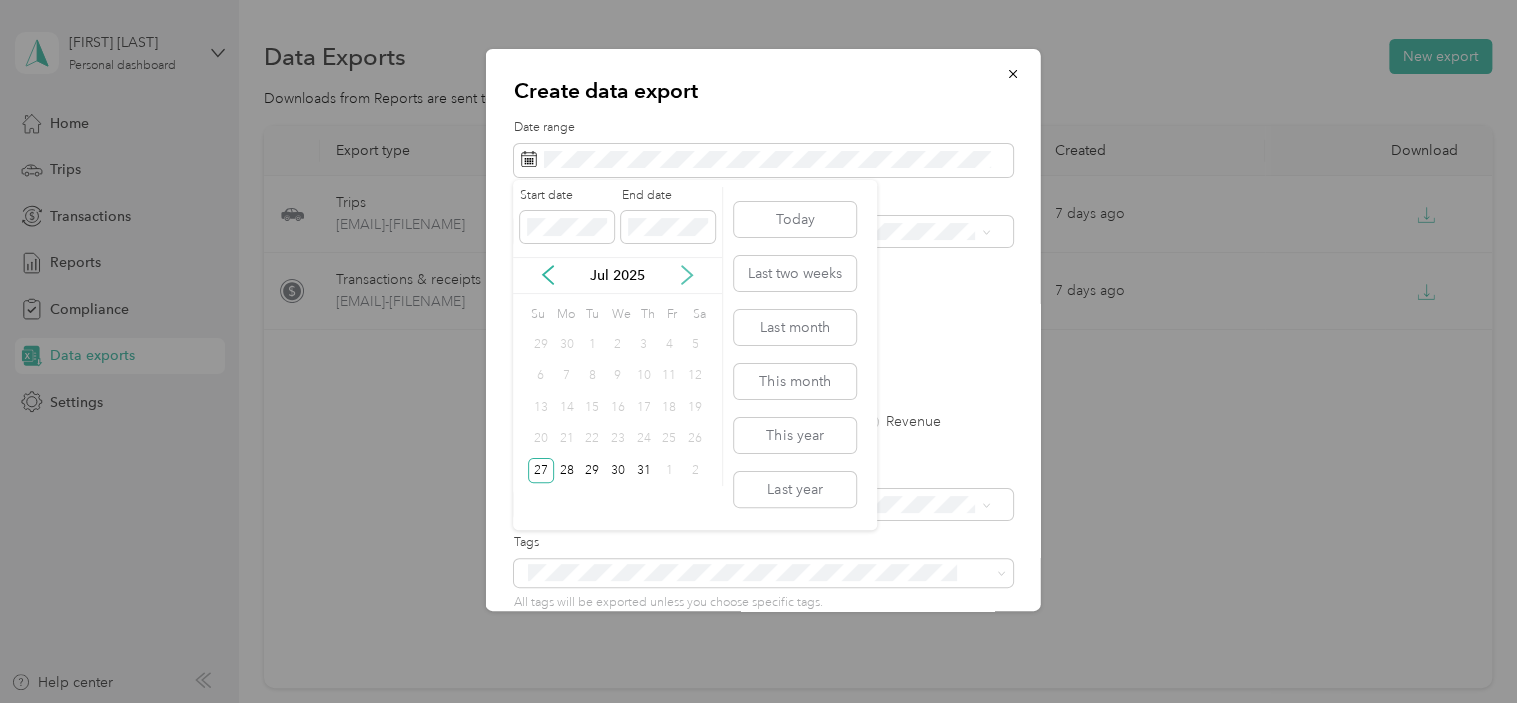 click 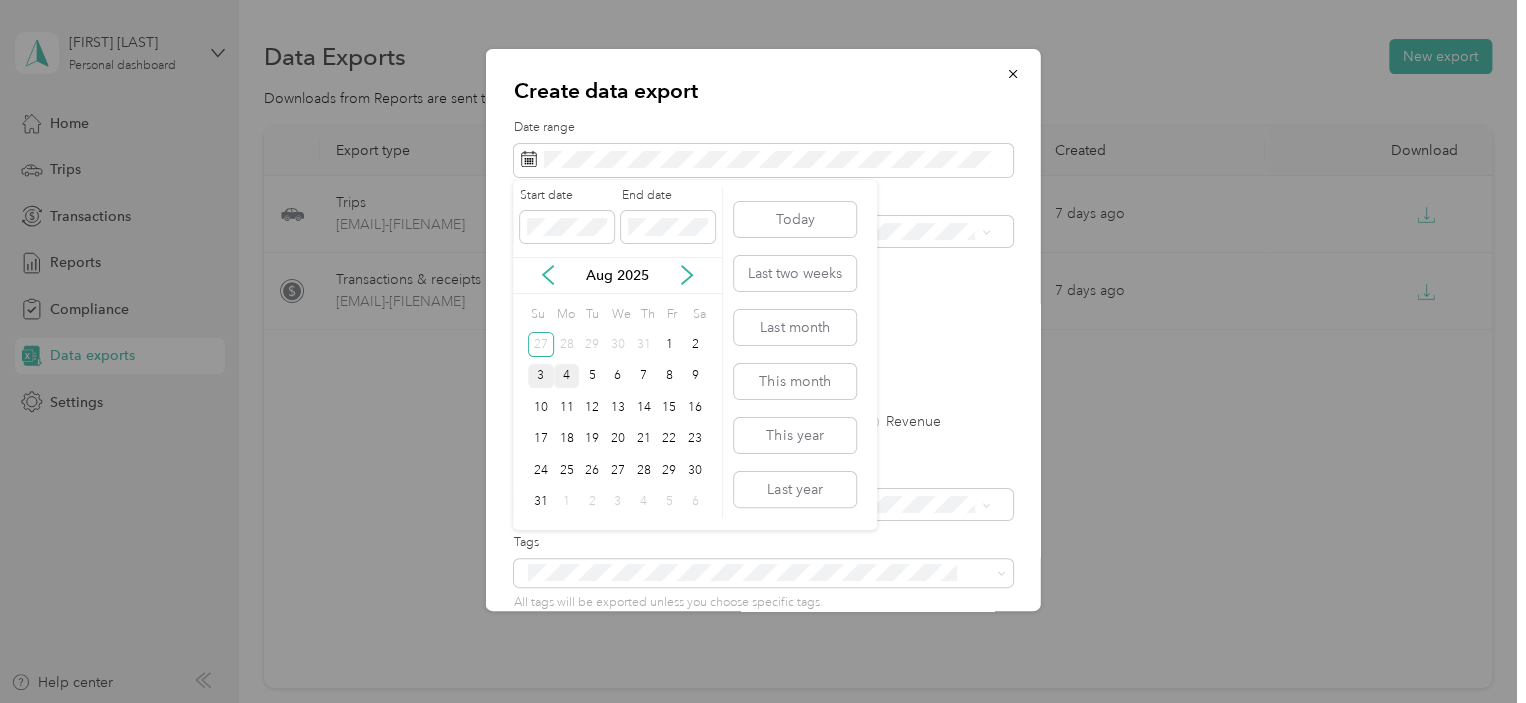 click on "3" at bounding box center [541, 376] 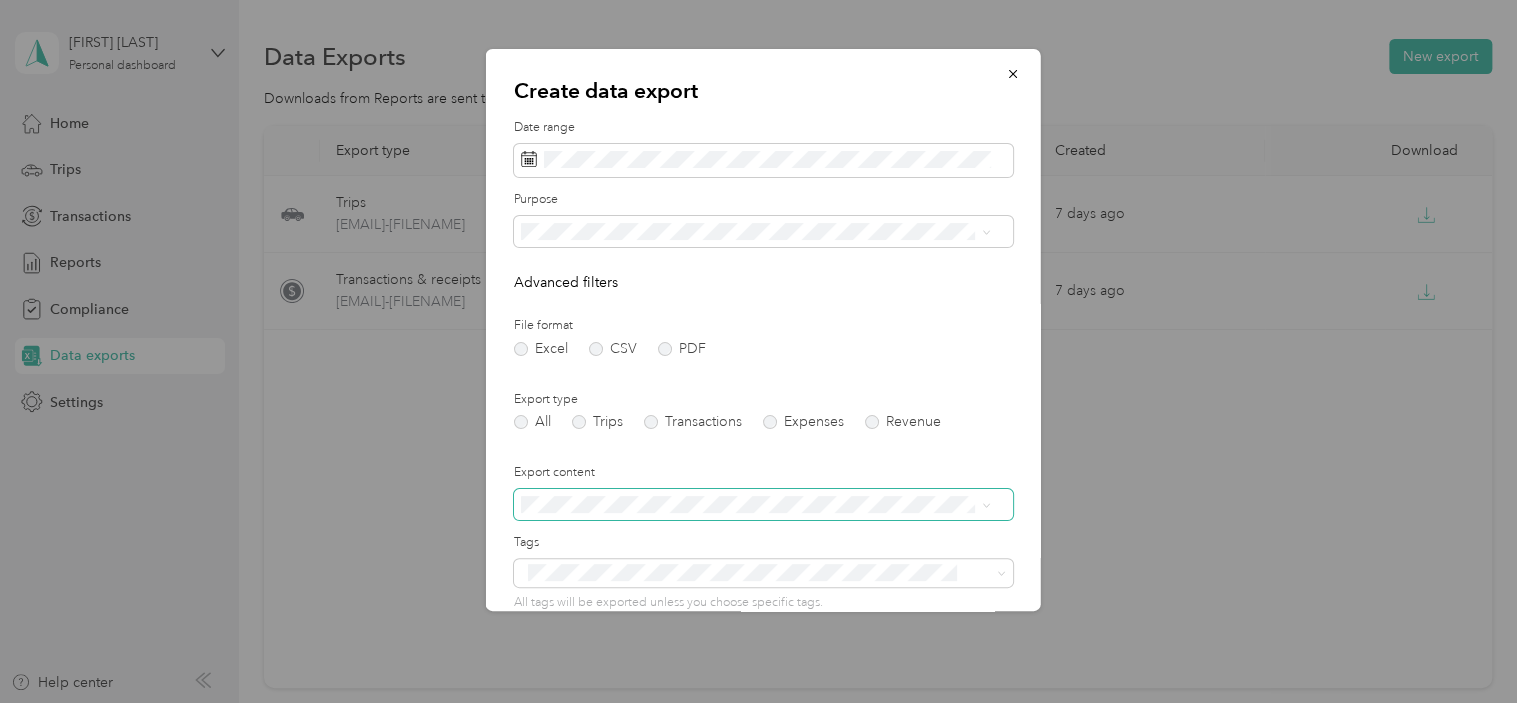 scroll, scrollTop: 200, scrollLeft: 0, axis: vertical 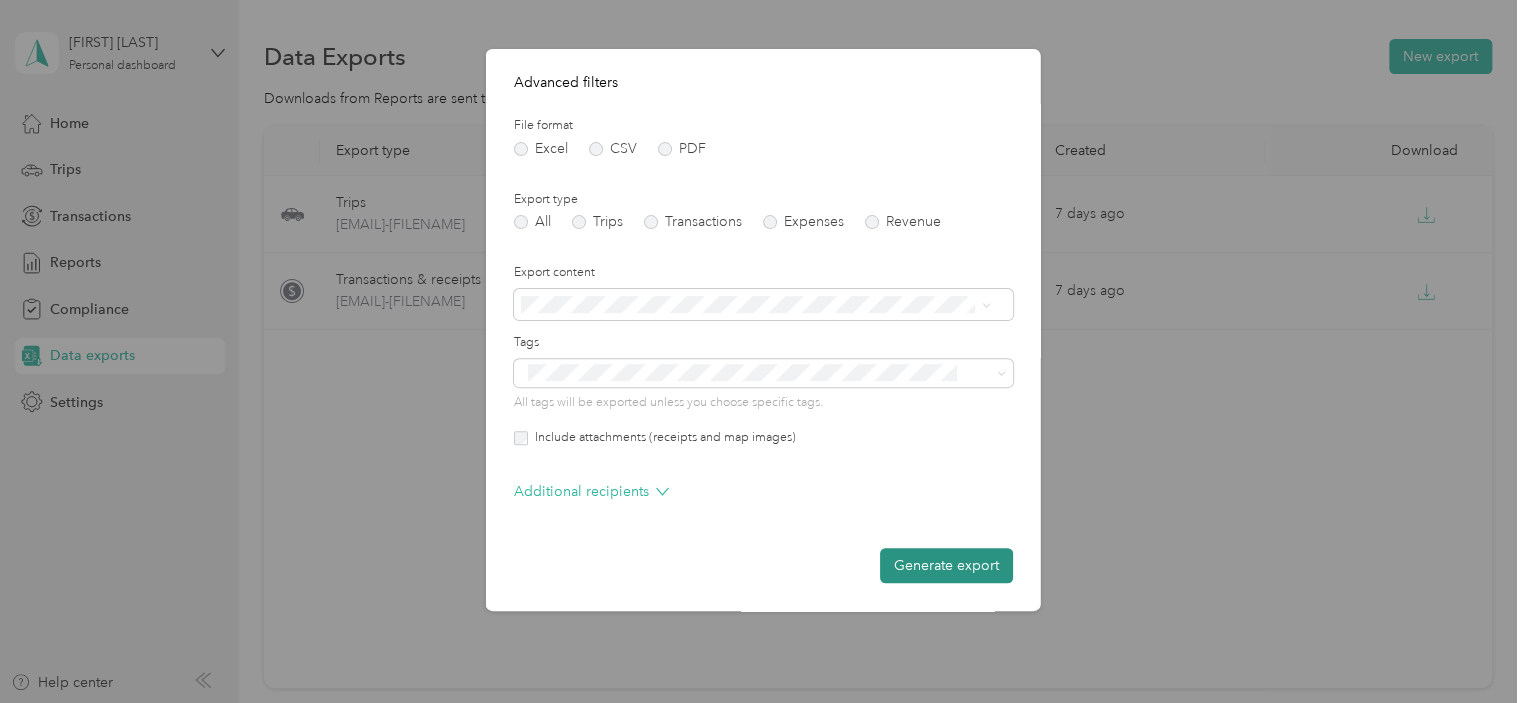 click on "Generate export" at bounding box center (946, 565) 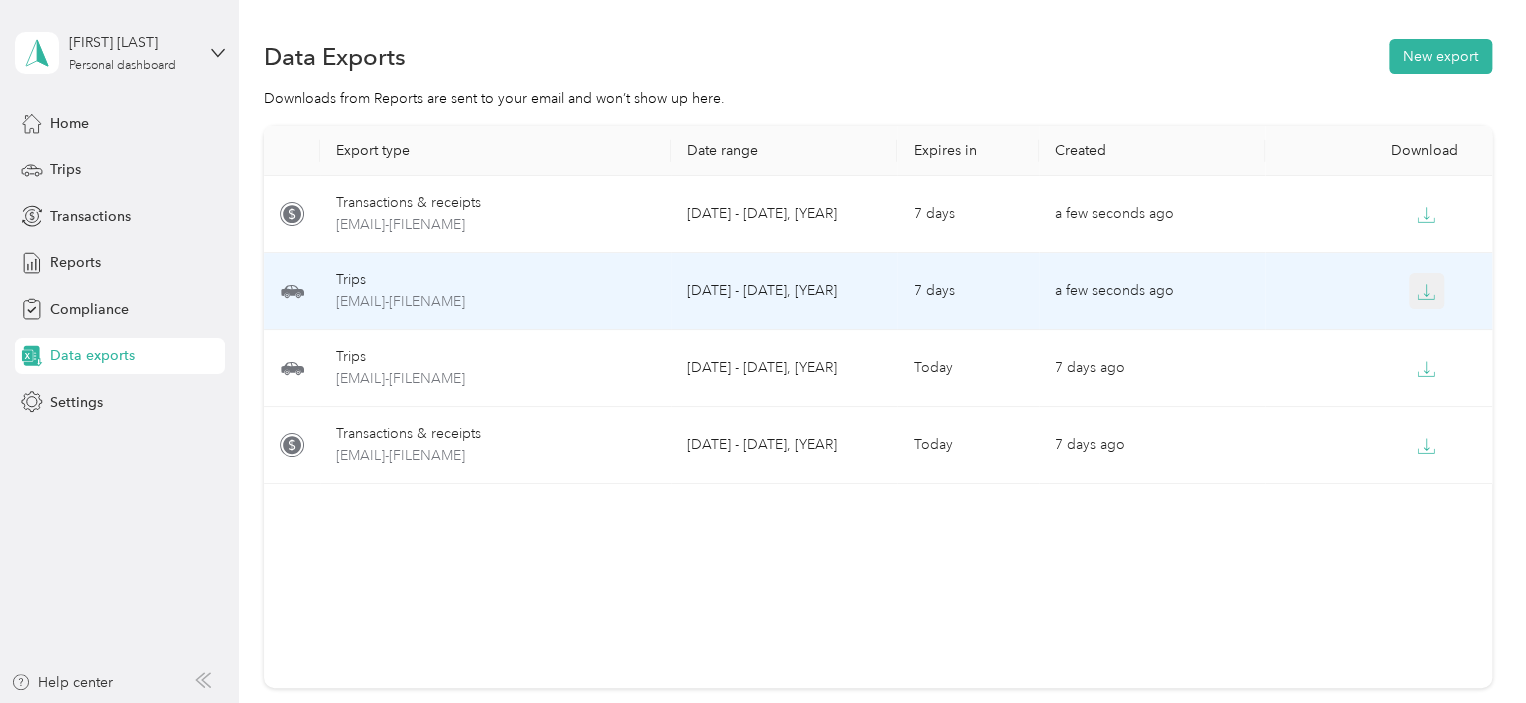 click at bounding box center [1427, 291] 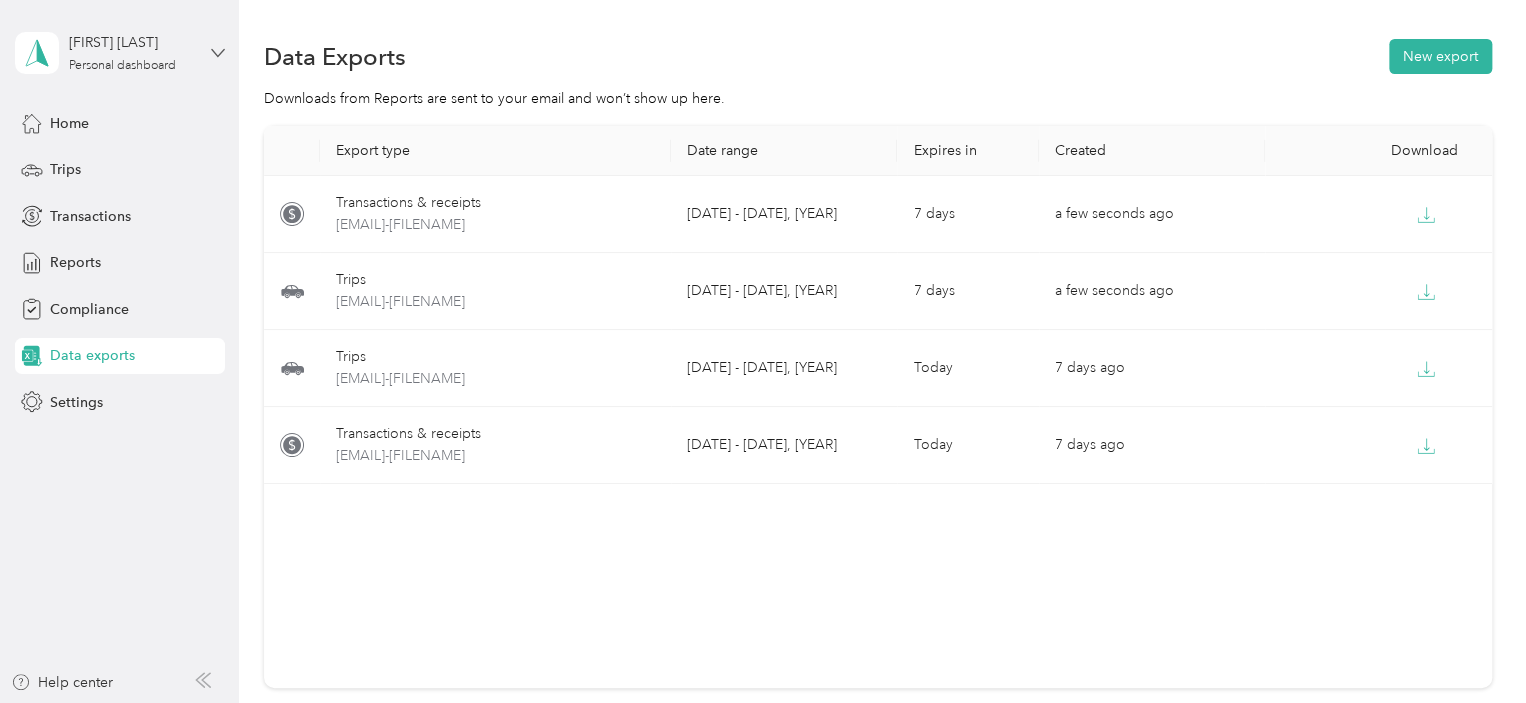 click 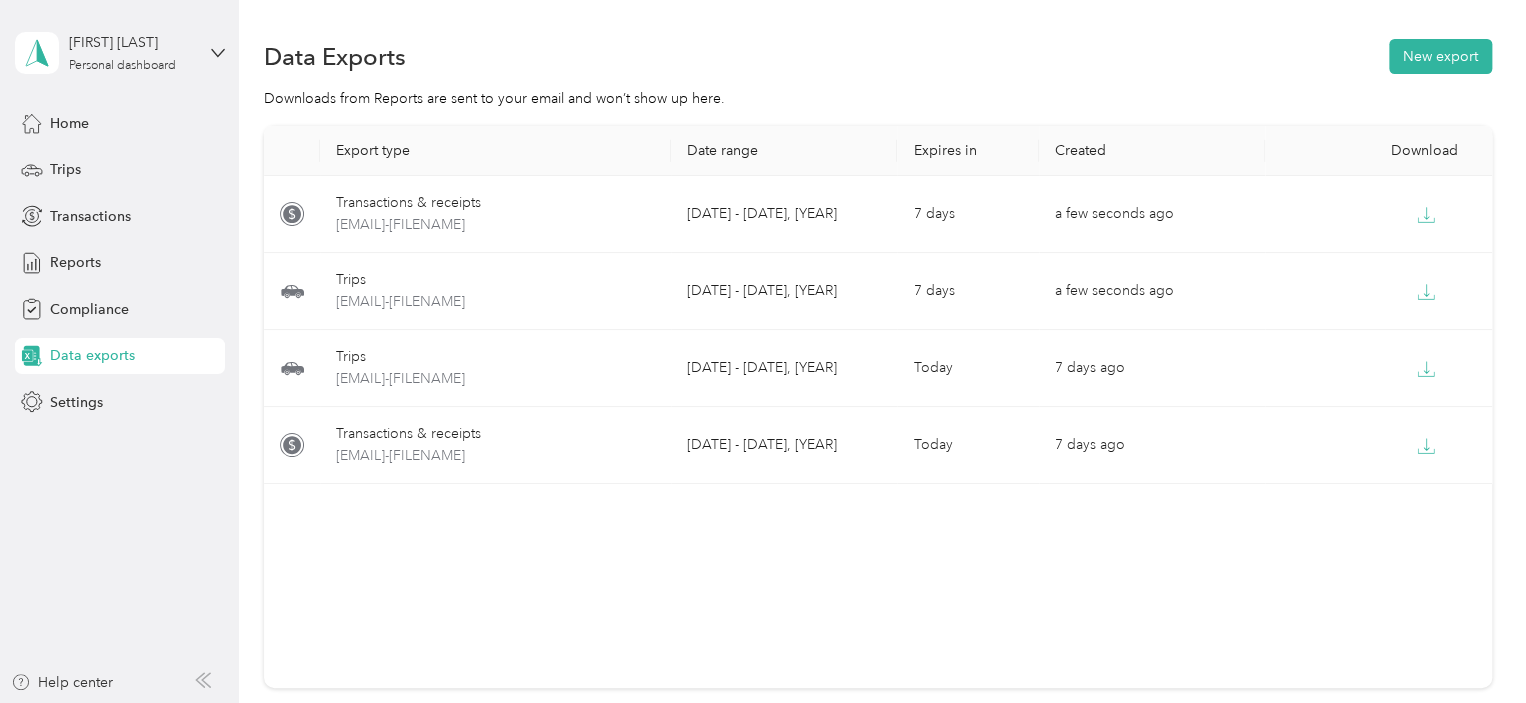 click on "Log out" at bounding box center [70, 161] 